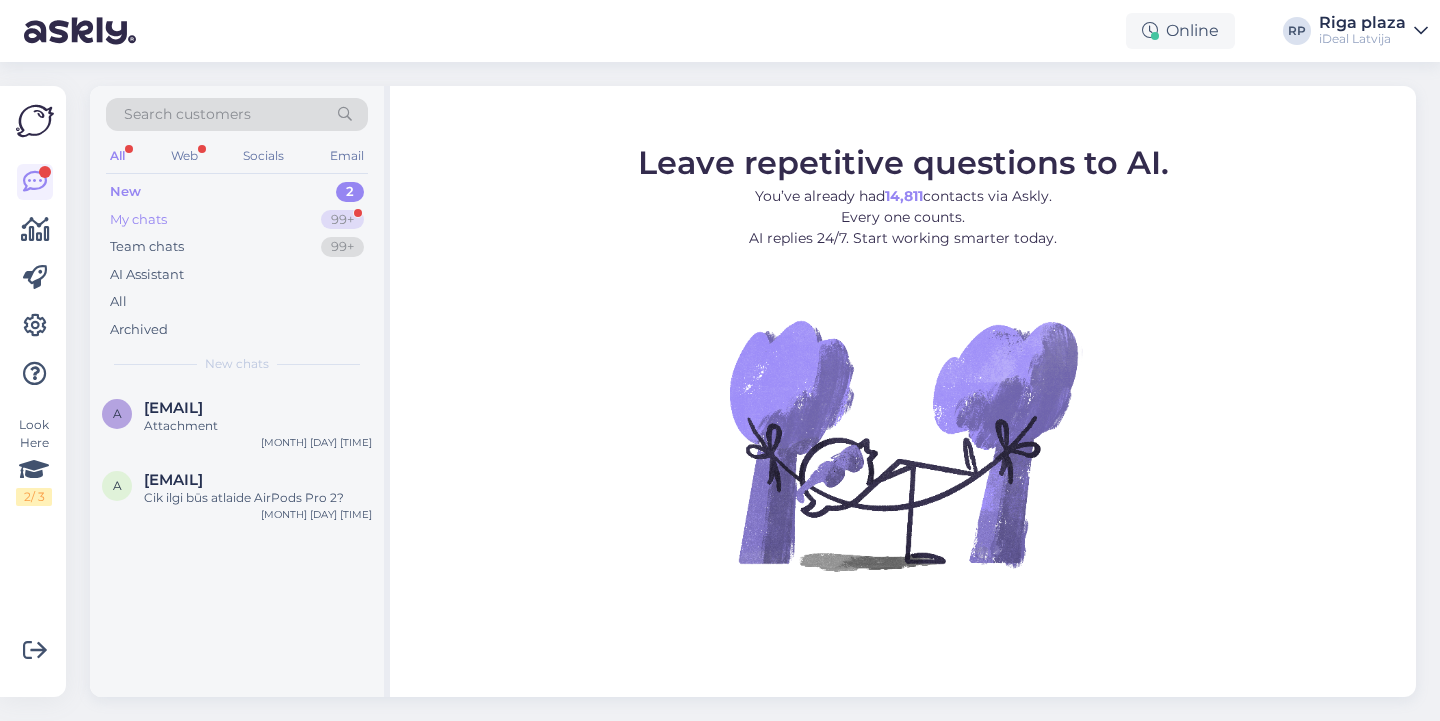 scroll, scrollTop: 0, scrollLeft: 0, axis: both 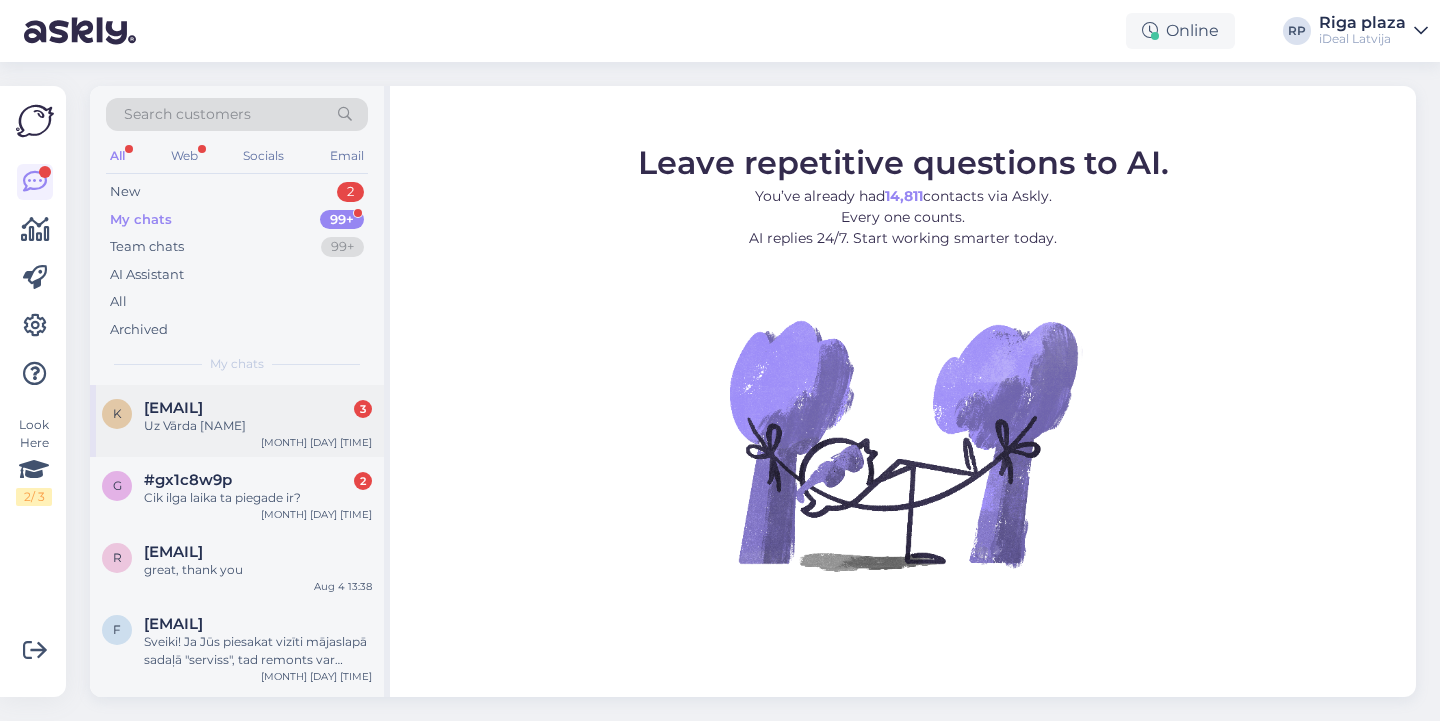 click on "[MONTH] [DAY] [TIME]" at bounding box center [316, 442] 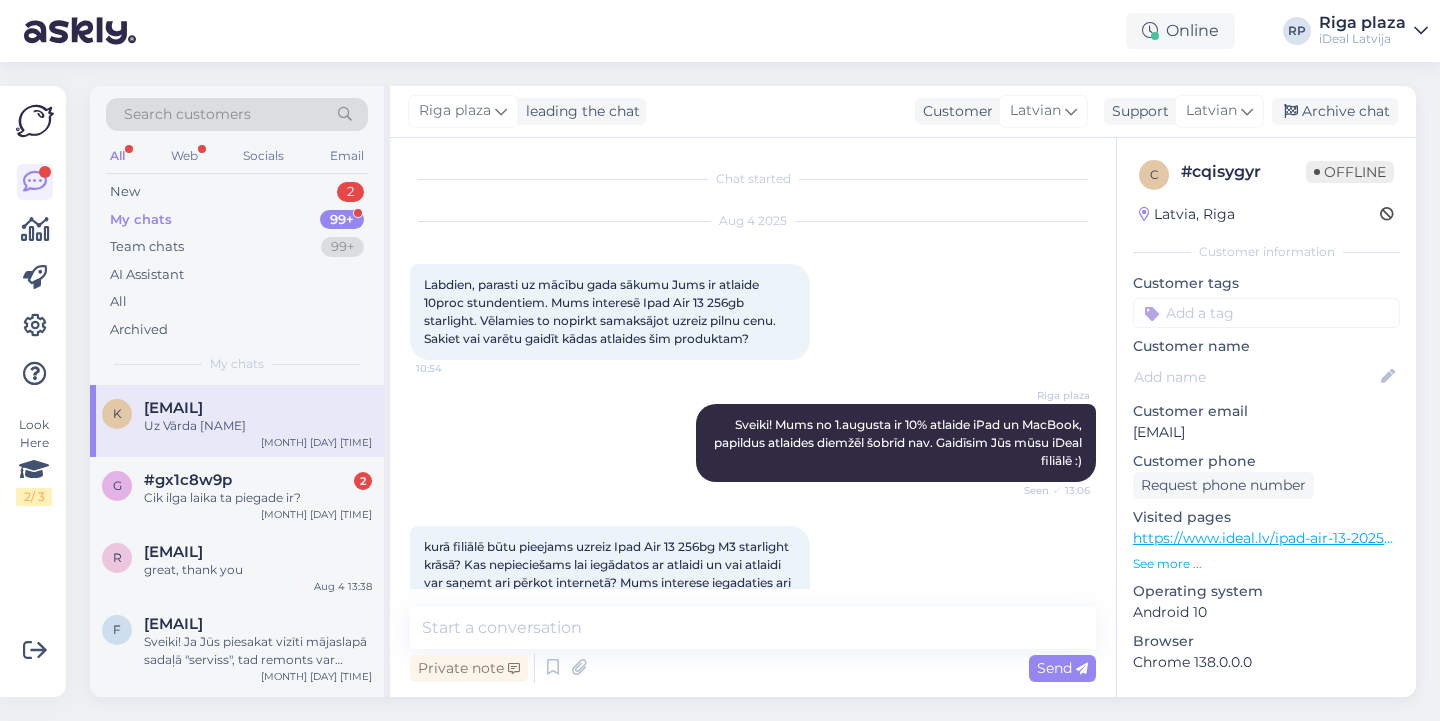 scroll, scrollTop: 801, scrollLeft: 0, axis: vertical 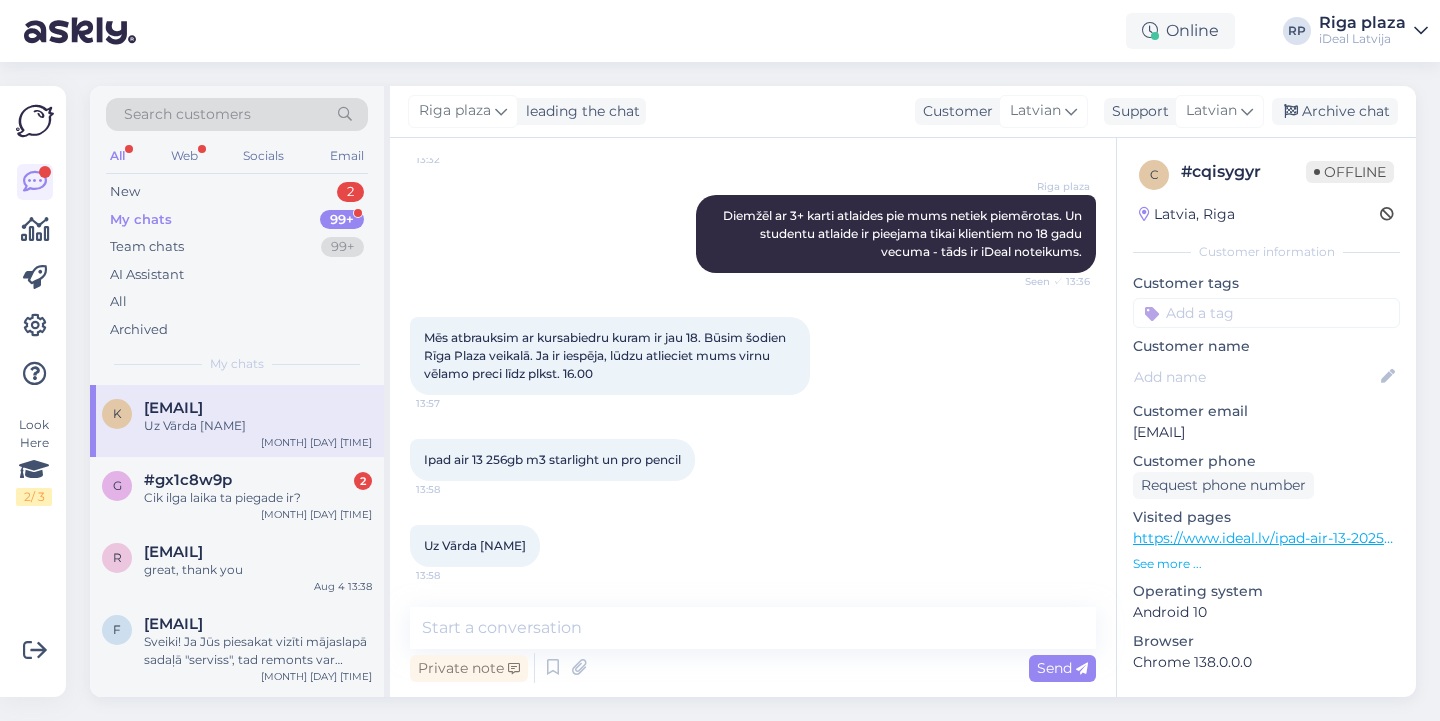 click on "Private note Send" at bounding box center (753, 668) 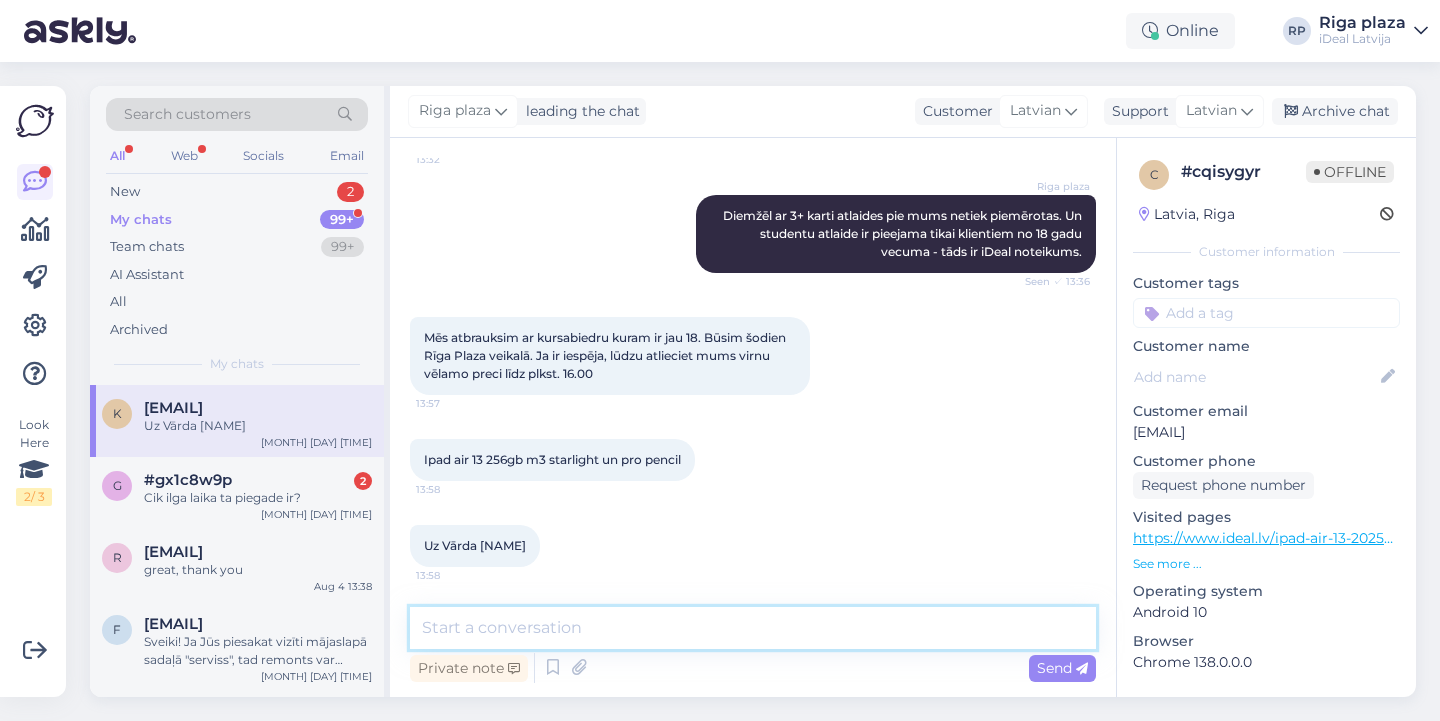 click at bounding box center [753, 628] 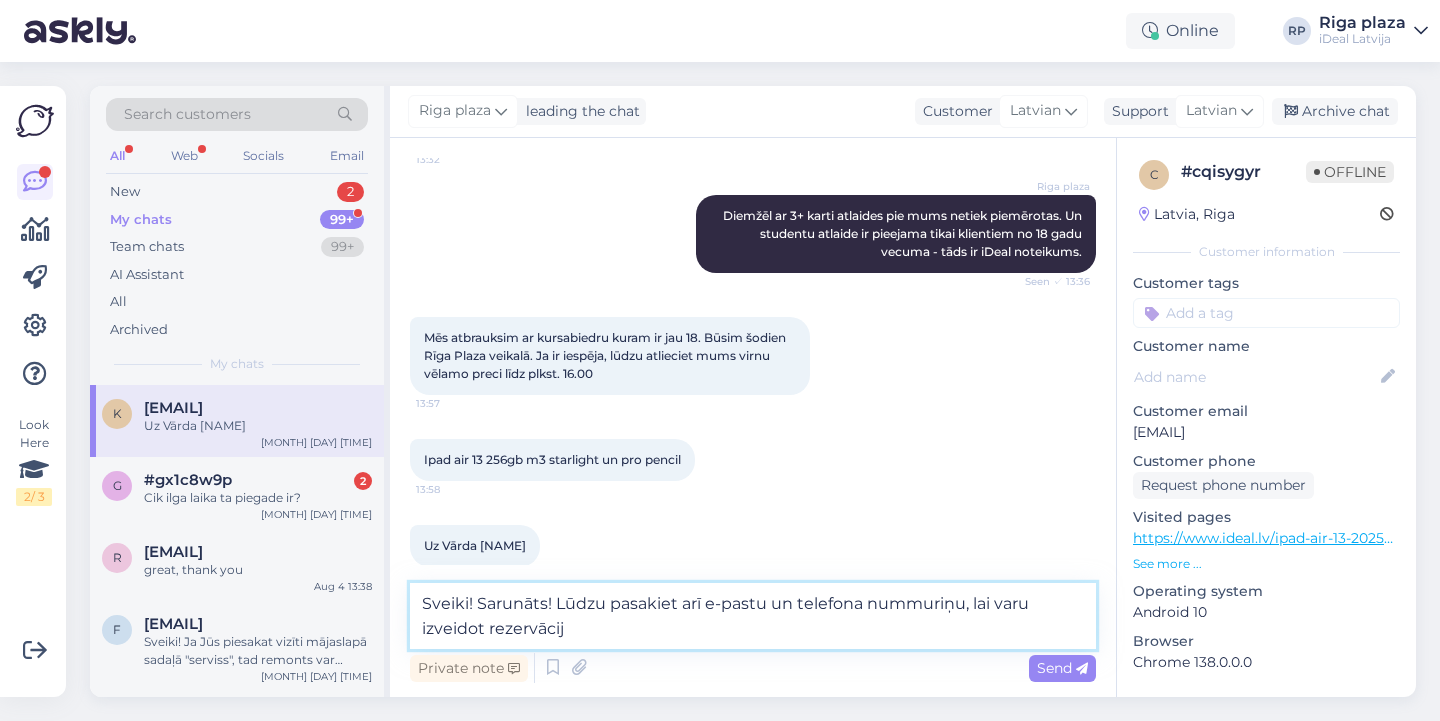 type on "Sveiki! Sarunāts! Lūdzu pasakiet arī e-pastu un telefona nummuriņu, lai varu izveidot rezervāciju" 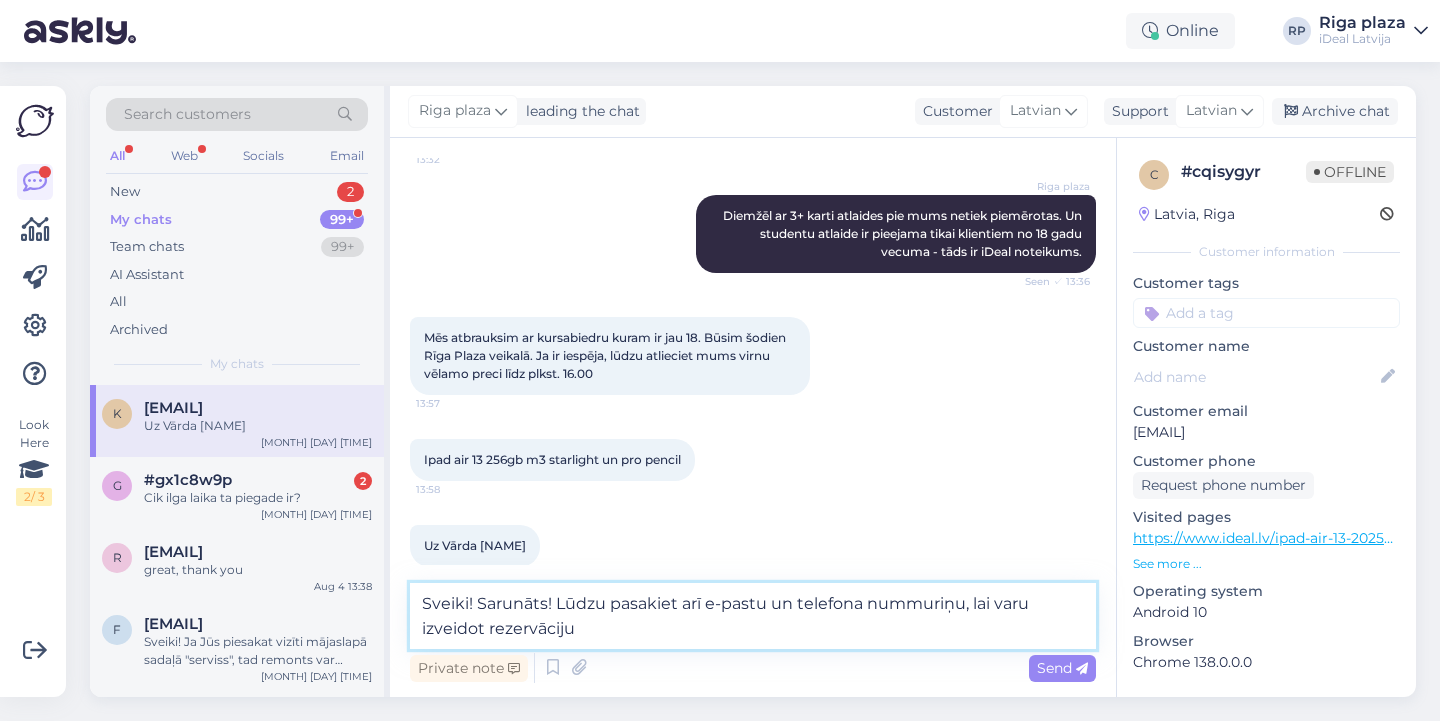 type 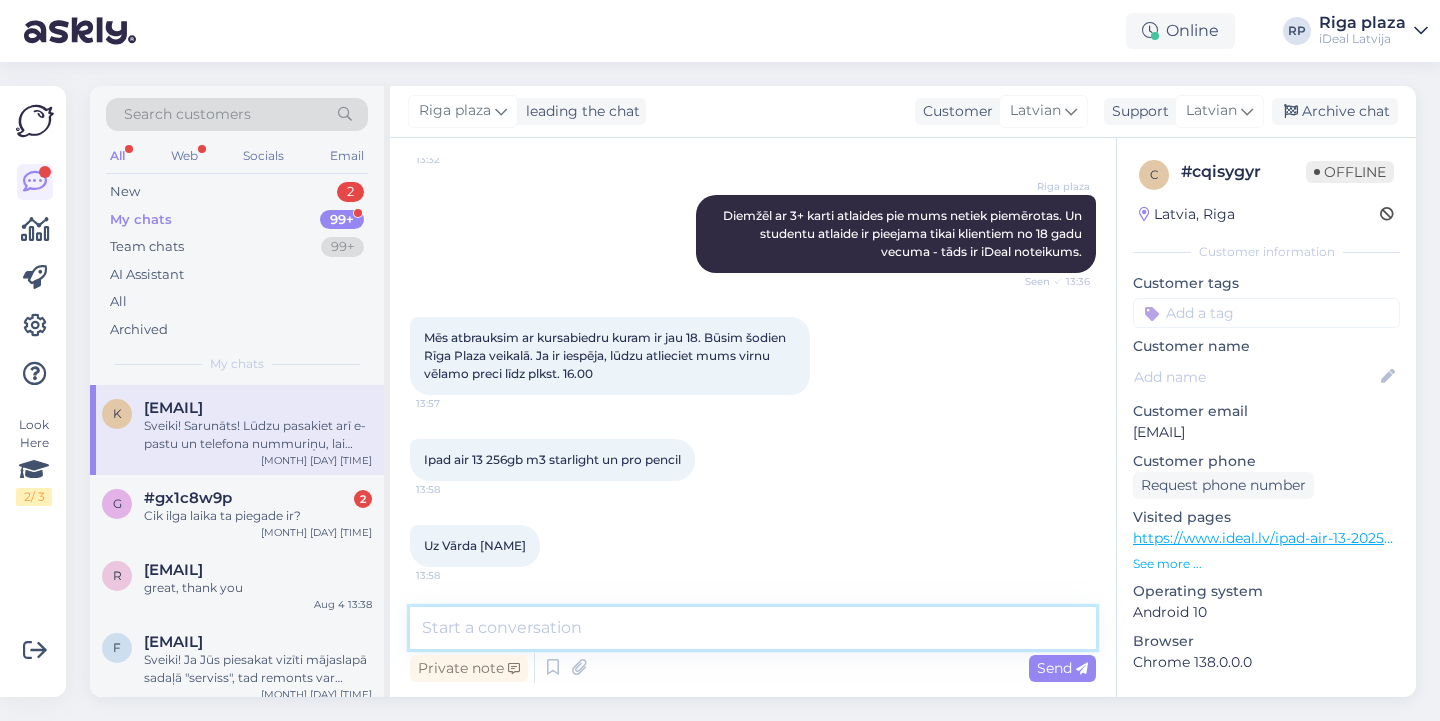scroll, scrollTop: 905, scrollLeft: 0, axis: vertical 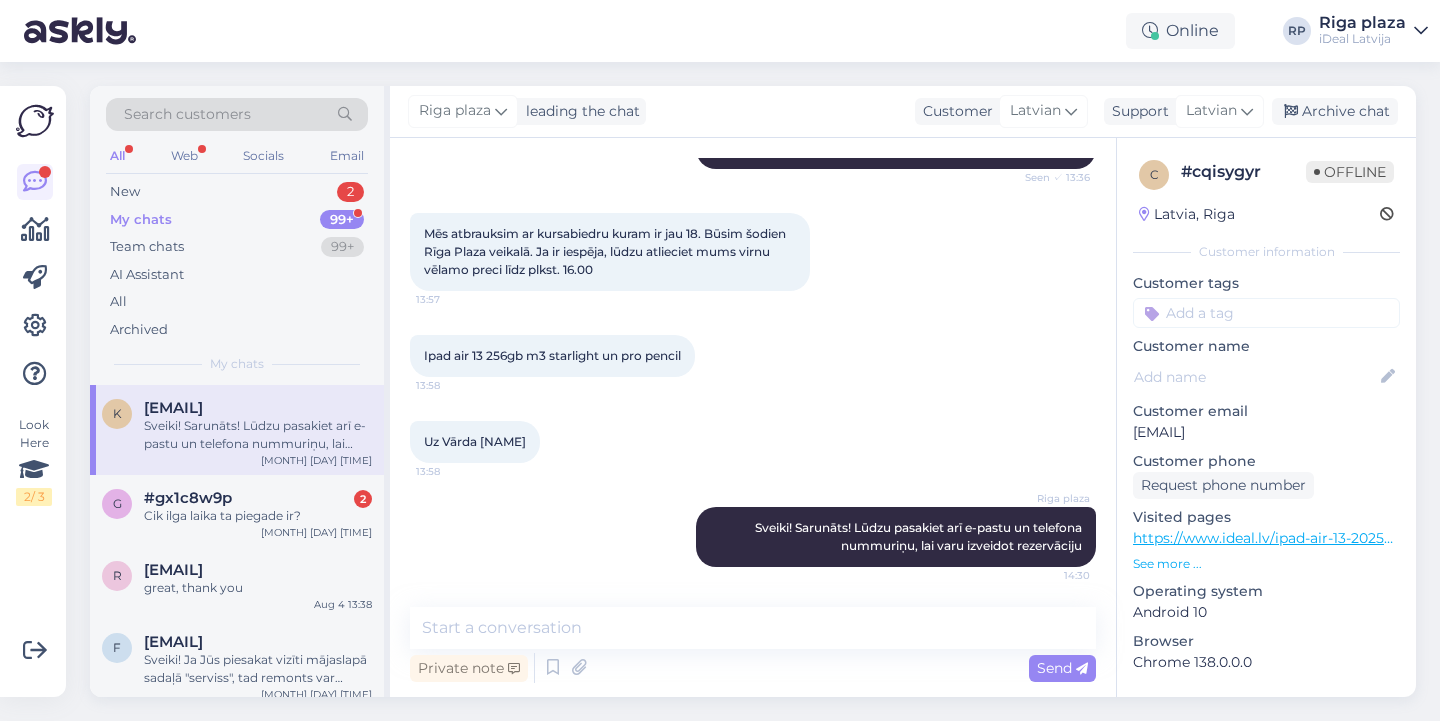 drag, startPoint x: 481, startPoint y: 436, endPoint x: 574, endPoint y: 444, distance: 93.34345 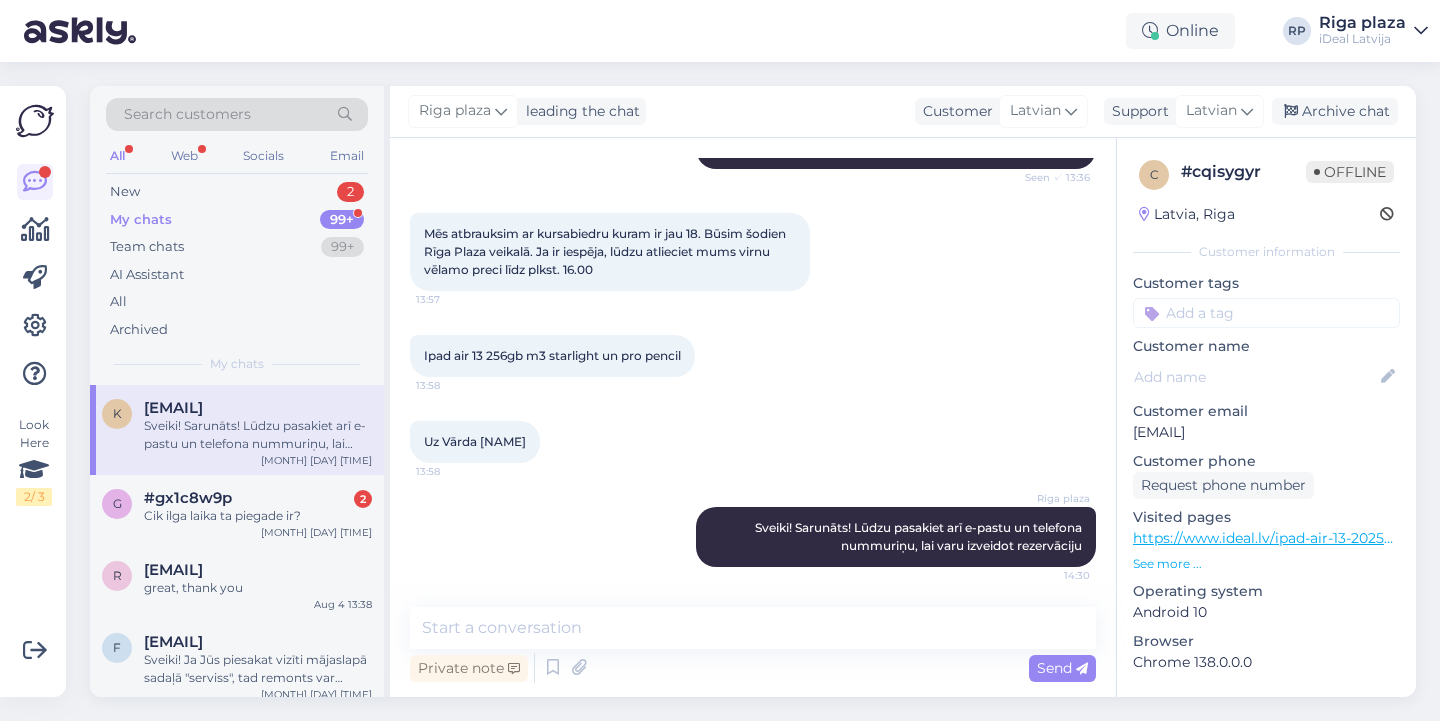 click on "Uz Vārda [NAME] [TIME]" at bounding box center [753, 442] 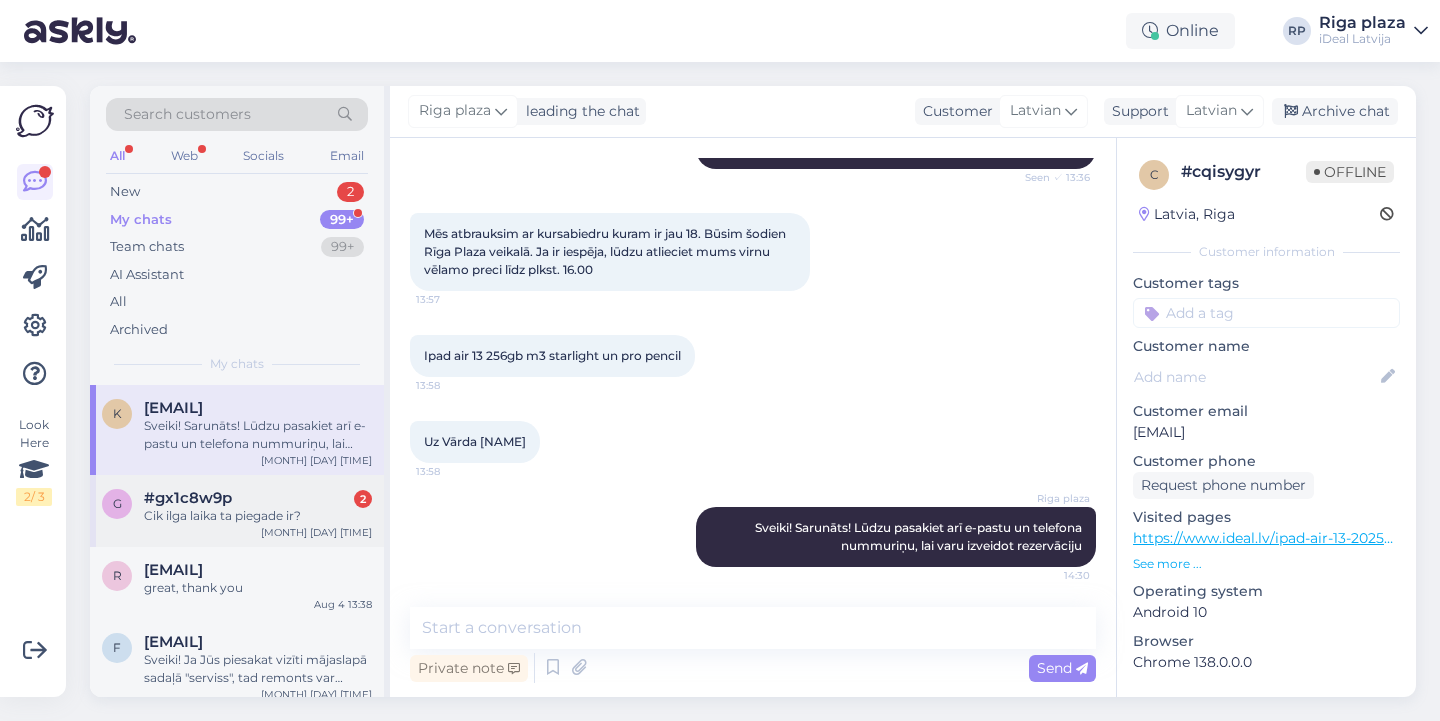 click on "#gx1c8w9p 2" at bounding box center [258, 498] 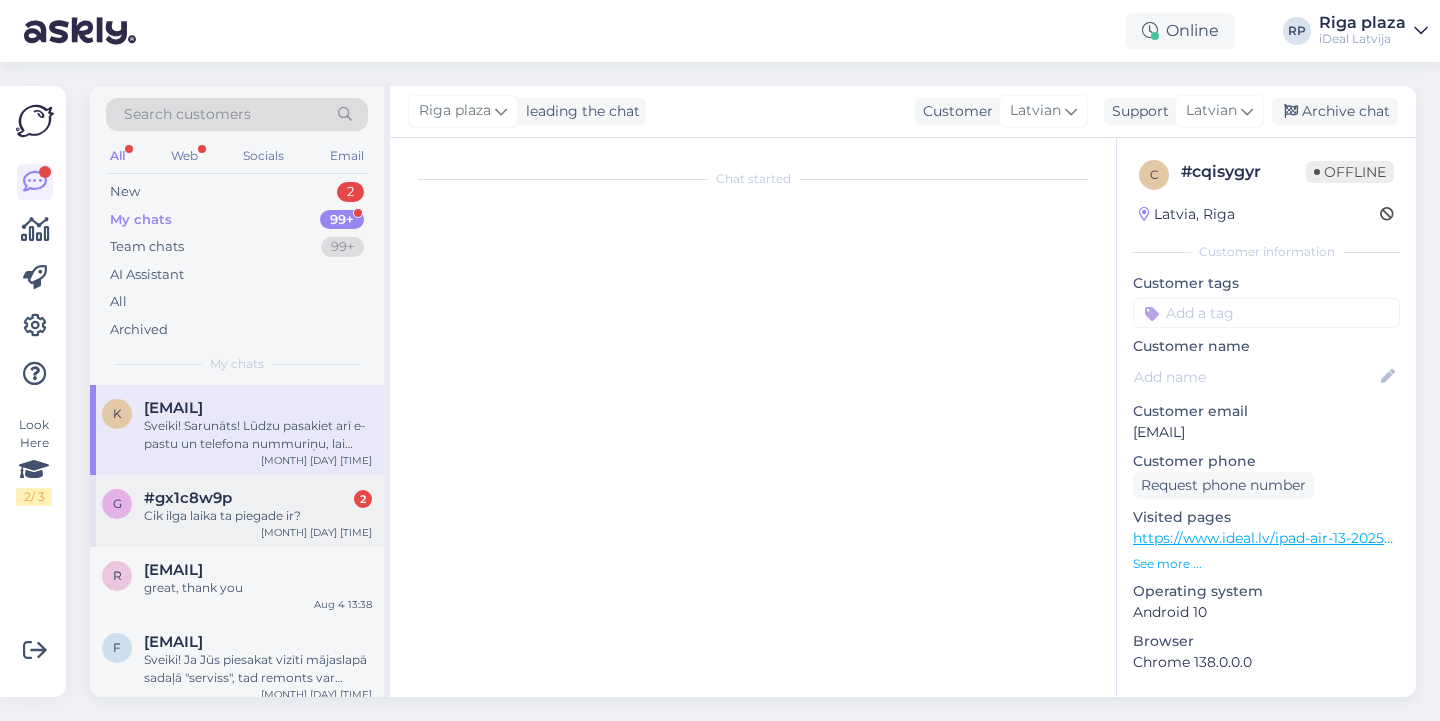 scroll, scrollTop: 585, scrollLeft: 0, axis: vertical 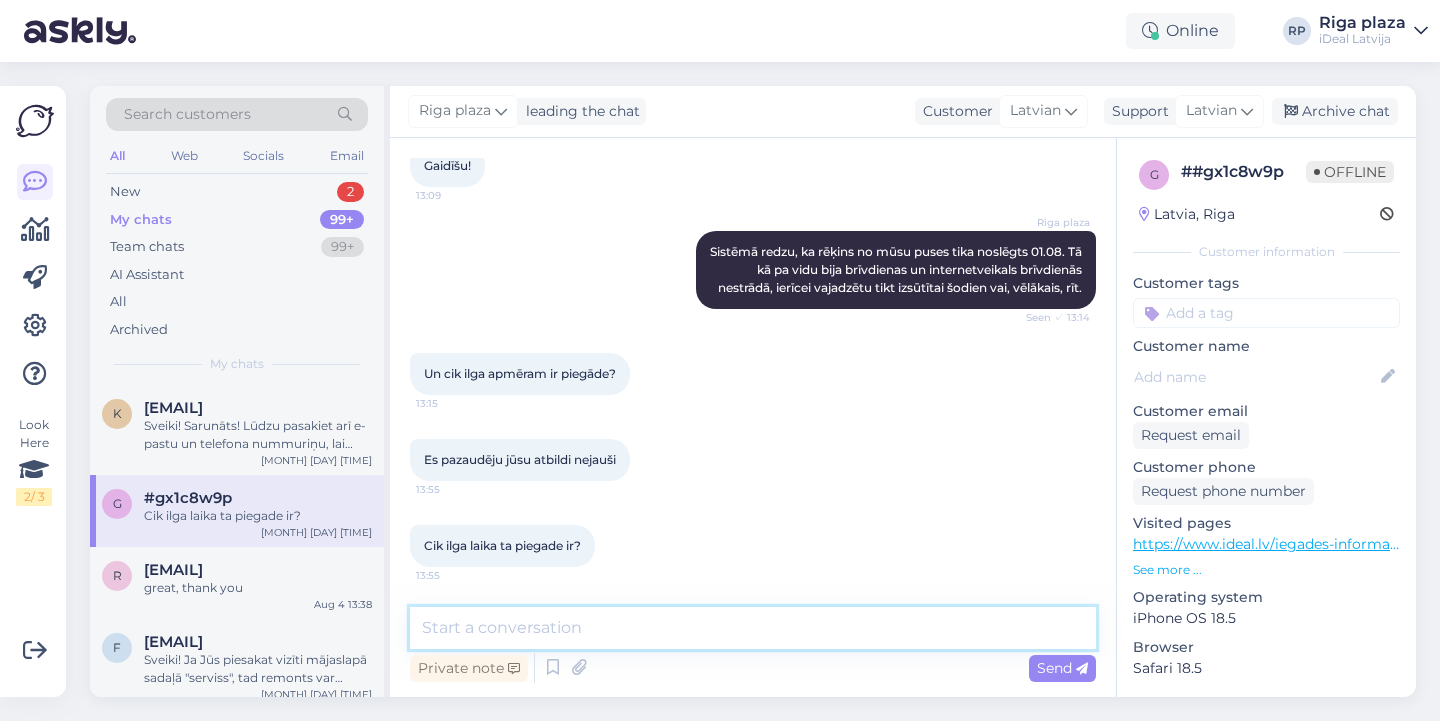 click at bounding box center (753, 628) 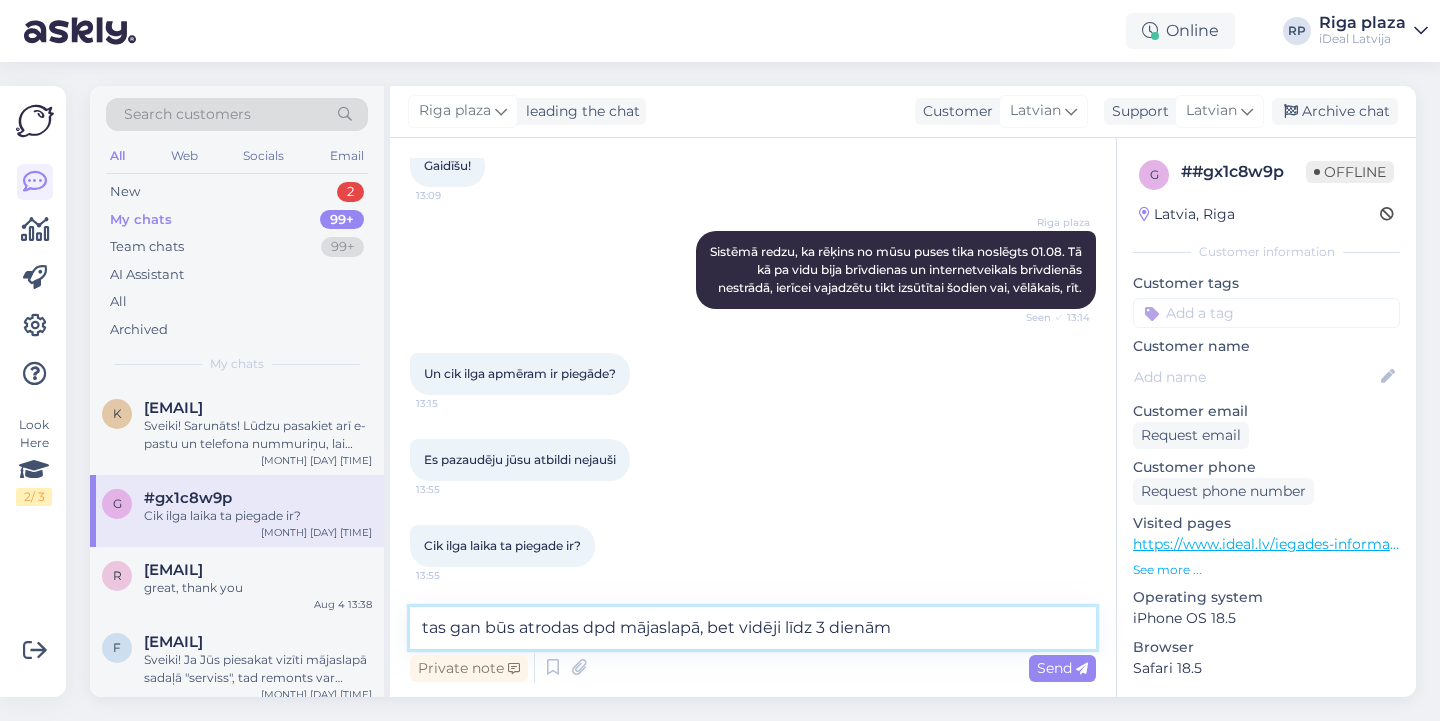 click on "tas gan būs atrodas dpd mājaslapā, bet vidēji līdz 3 dienām" at bounding box center [753, 628] 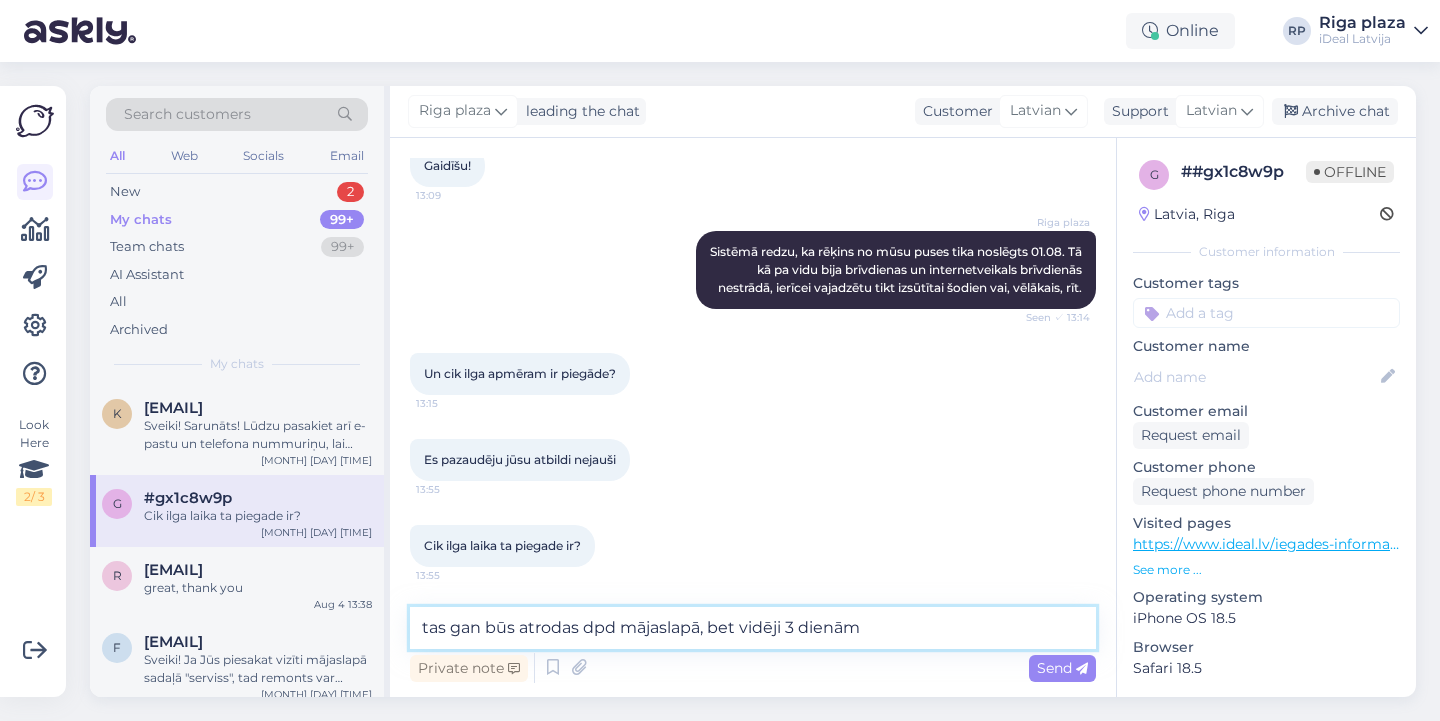 click on "tas gan būs atrodas dpd mājaslapā, bet vidēji 3 dienām" at bounding box center (753, 628) 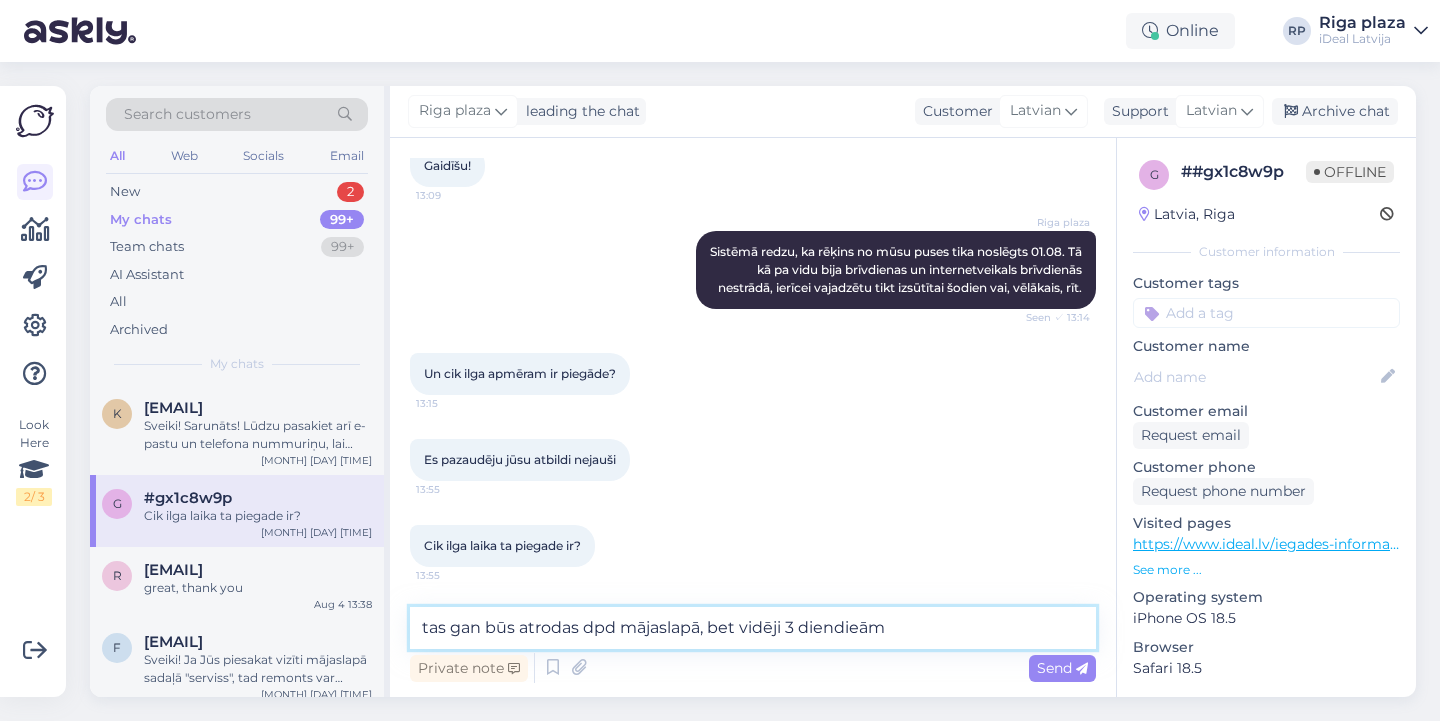 click on "tas gan būs atrodas dpd mājaslapā, bet vidēji 3 diendieām" at bounding box center (753, 628) 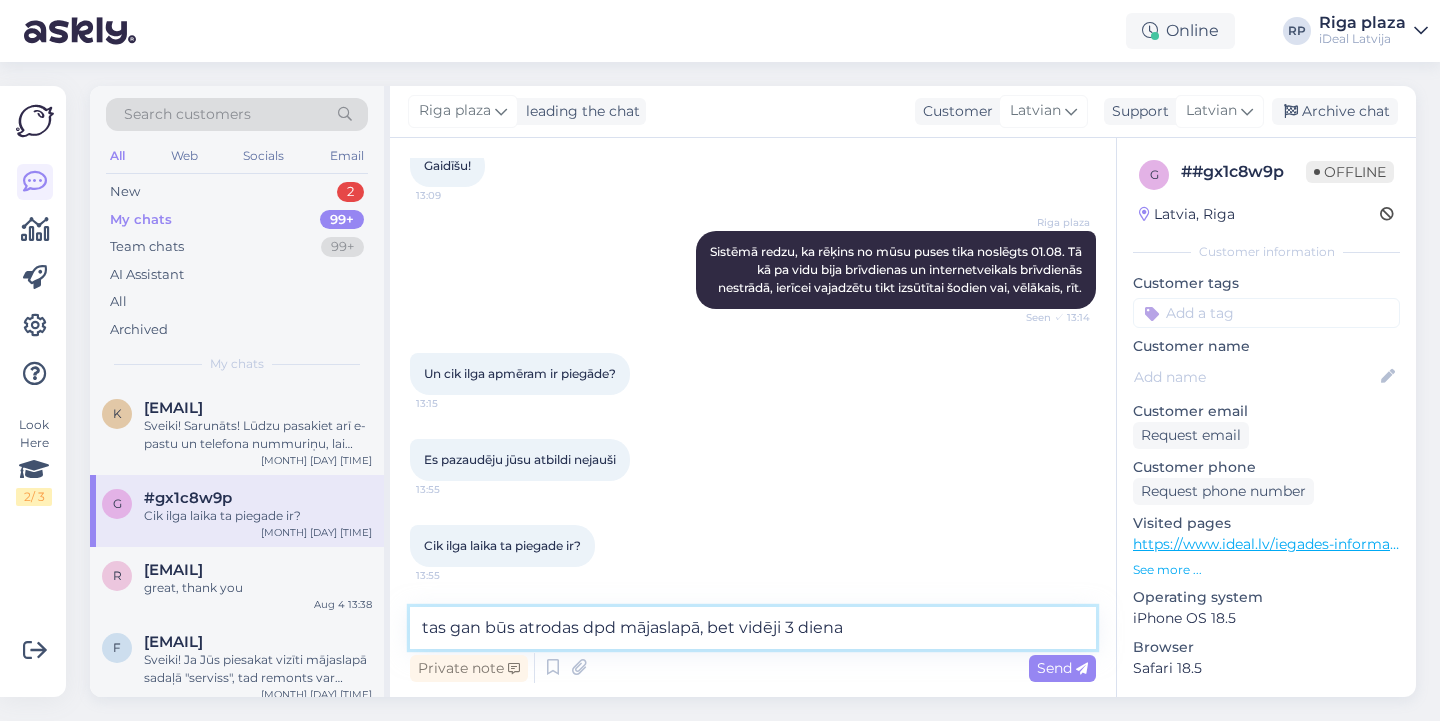 type on "tas gan būs atrodas dpd mājaslapā, bet vidēji 3 dienas" 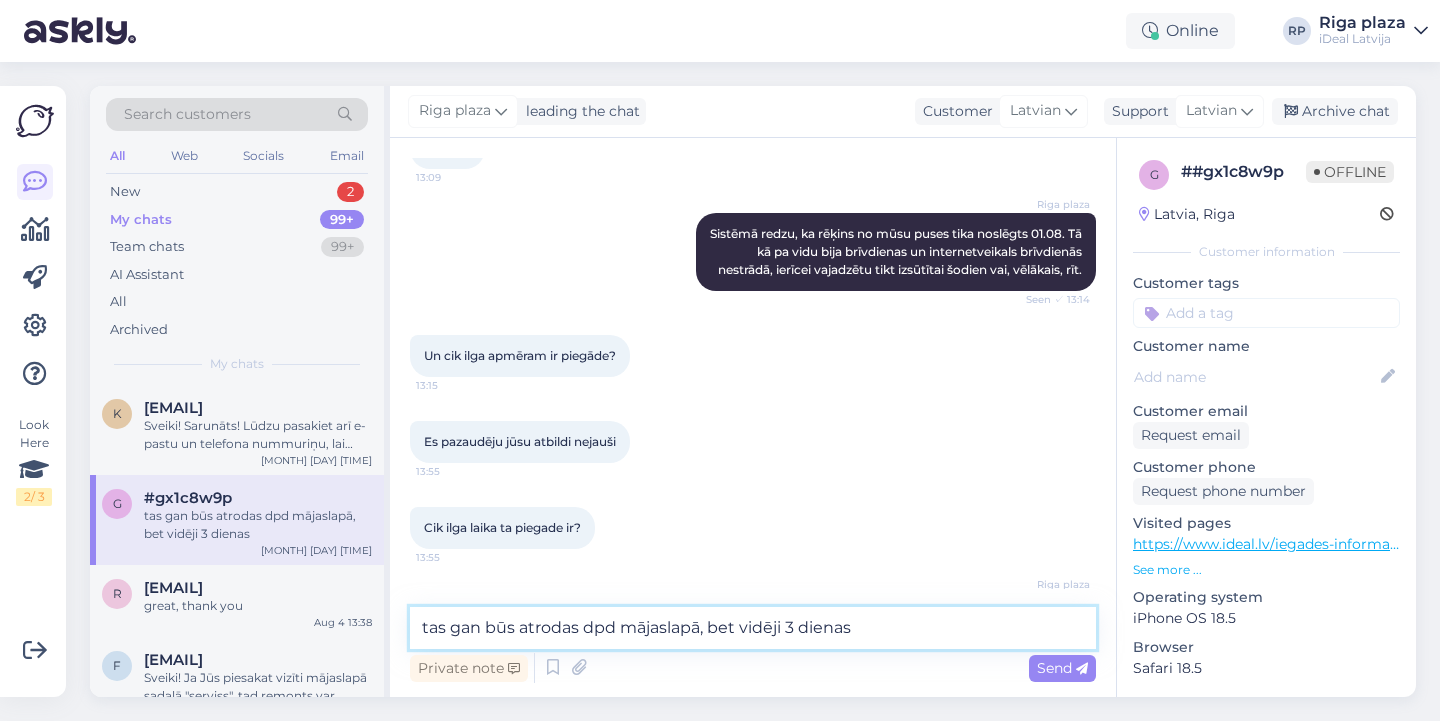 type 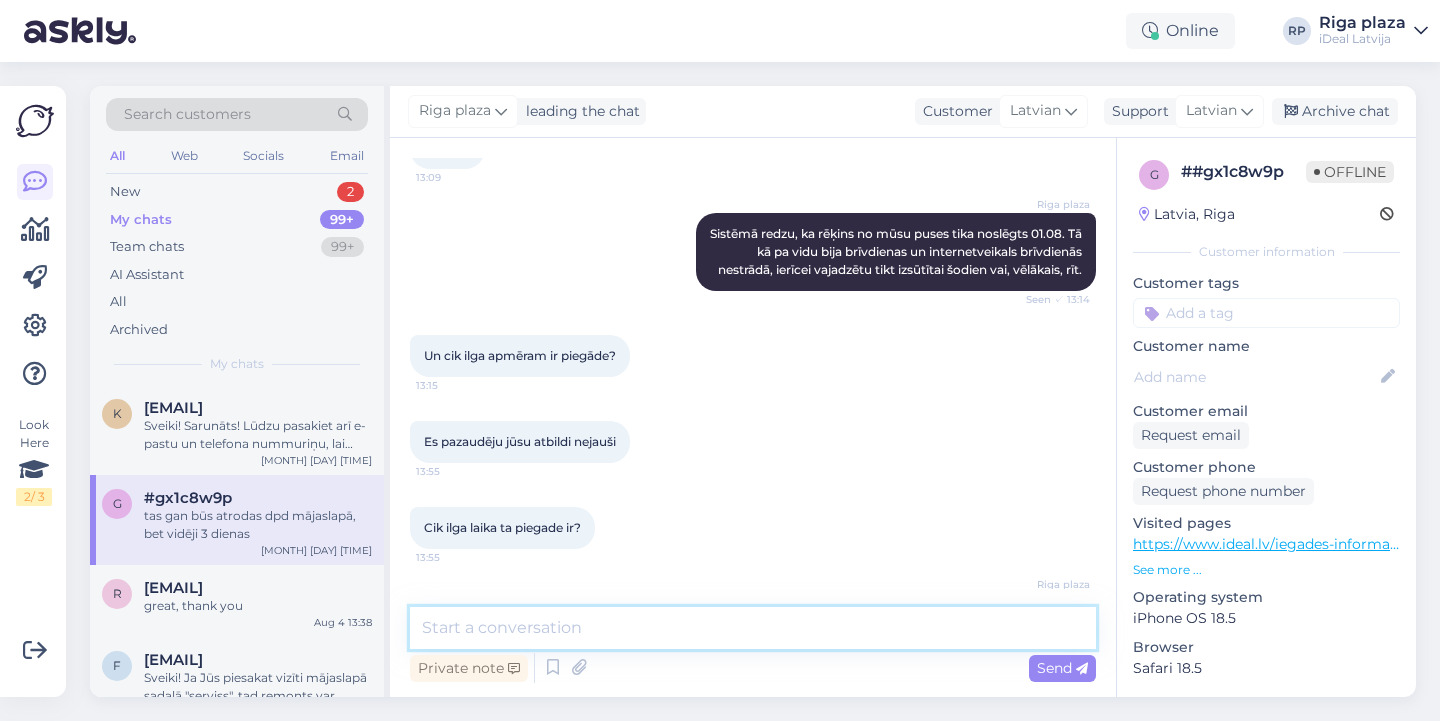 scroll, scrollTop: 671, scrollLeft: 0, axis: vertical 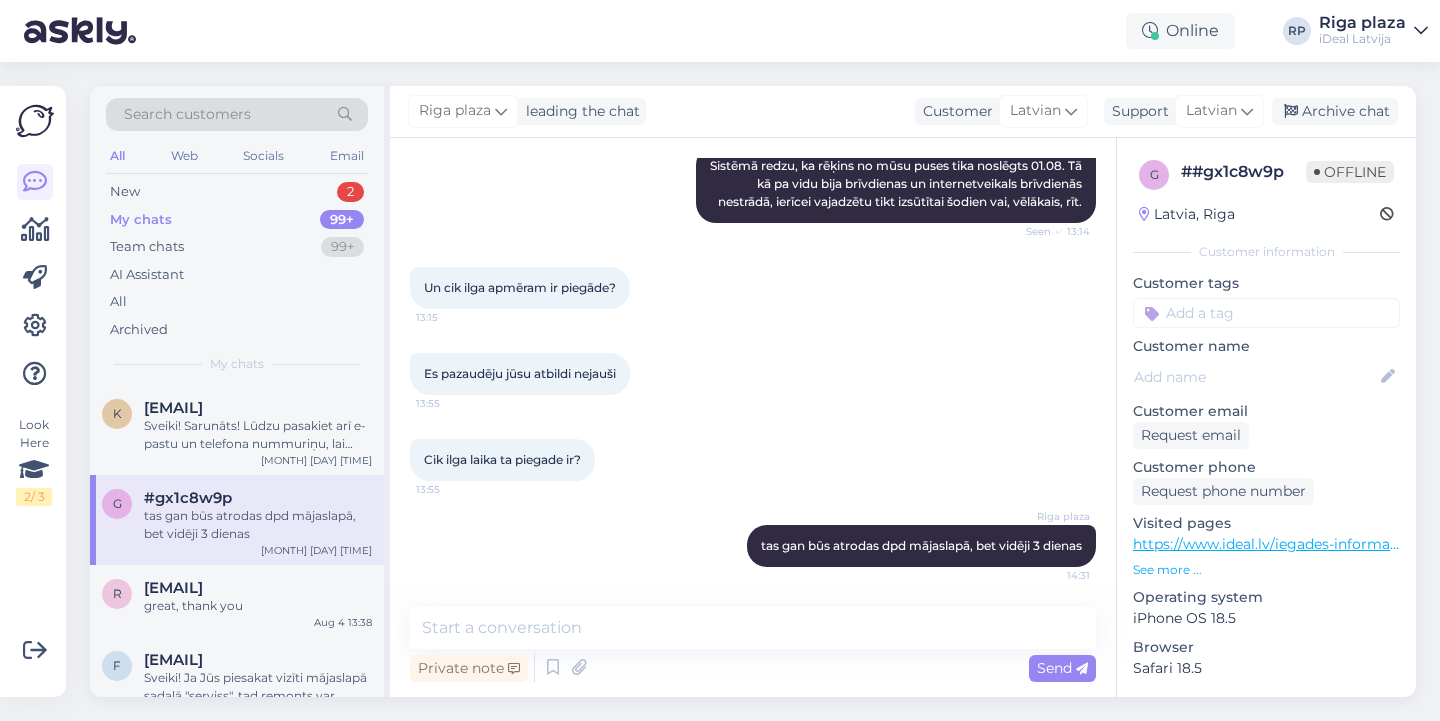 click on "My chats 99+" at bounding box center [237, 220] 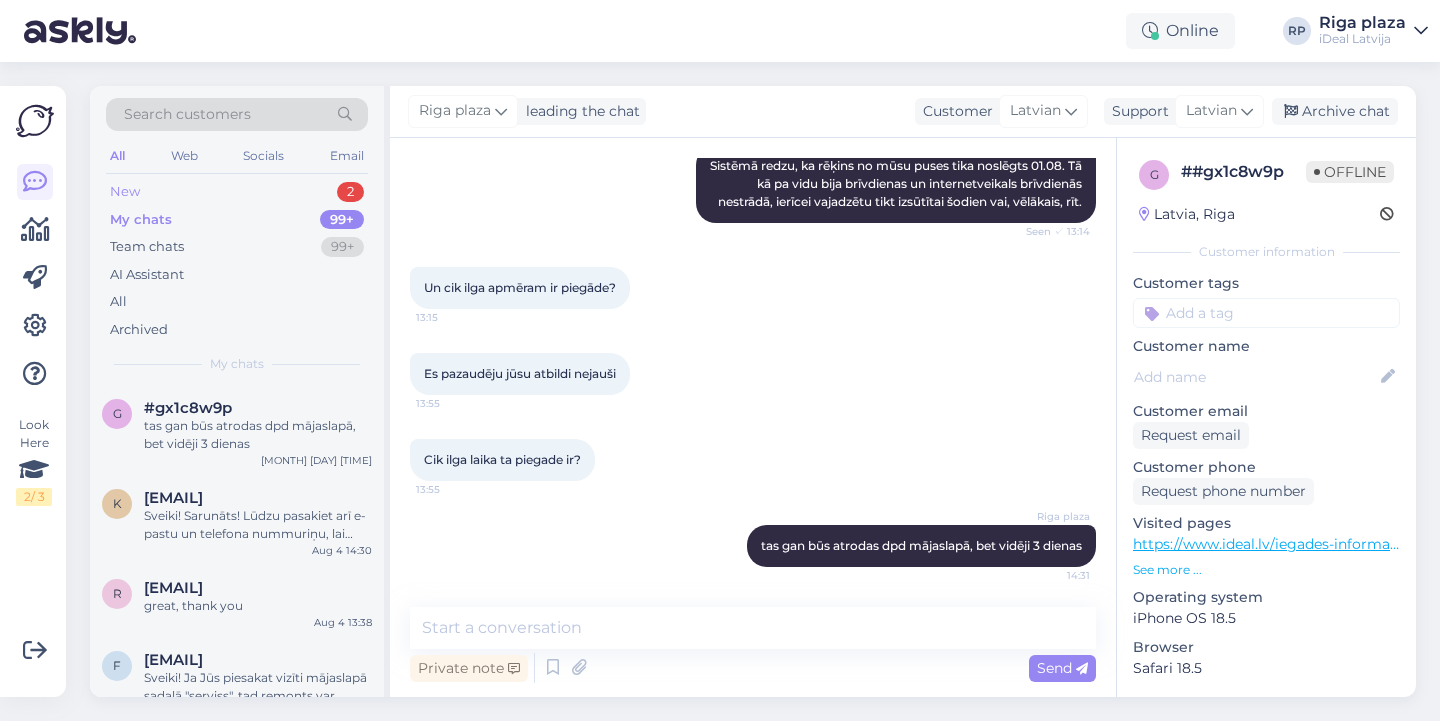 click on "New 2" at bounding box center (237, 192) 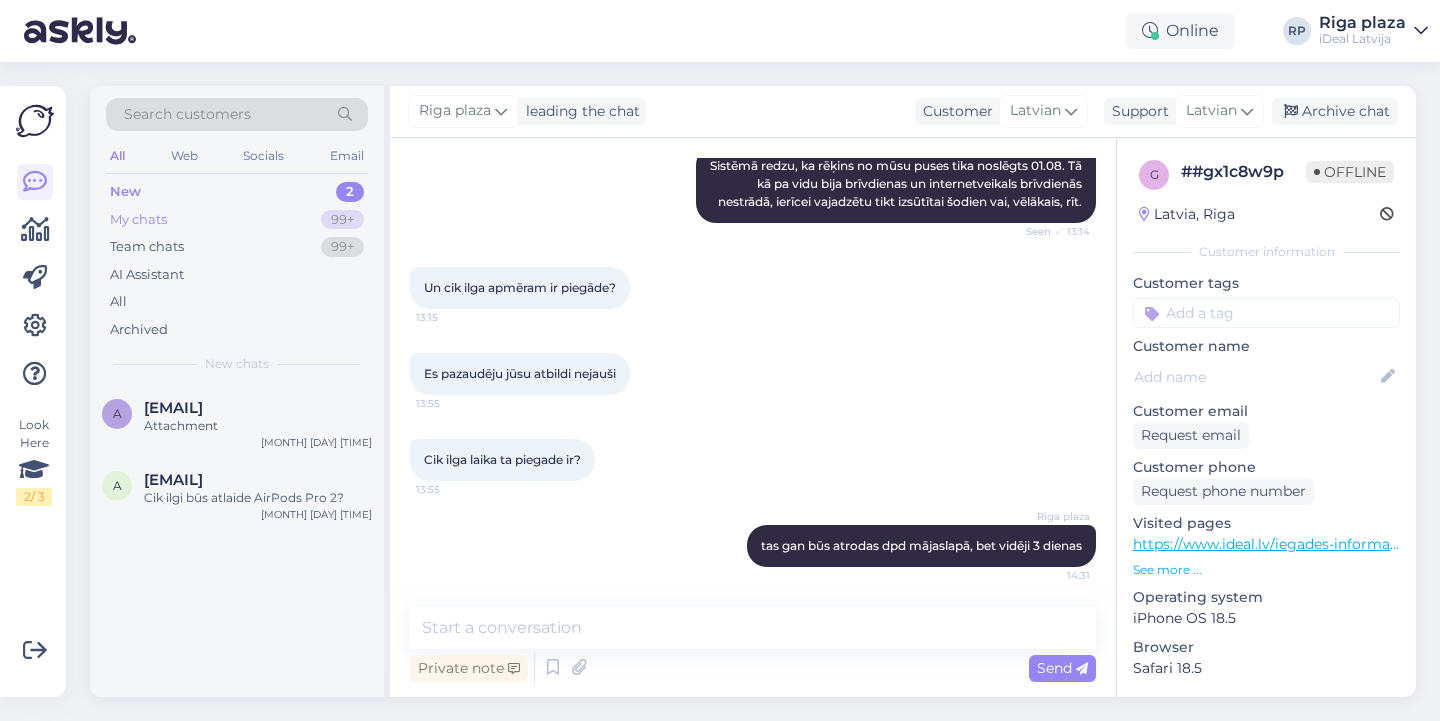 click on "99+" at bounding box center (342, 220) 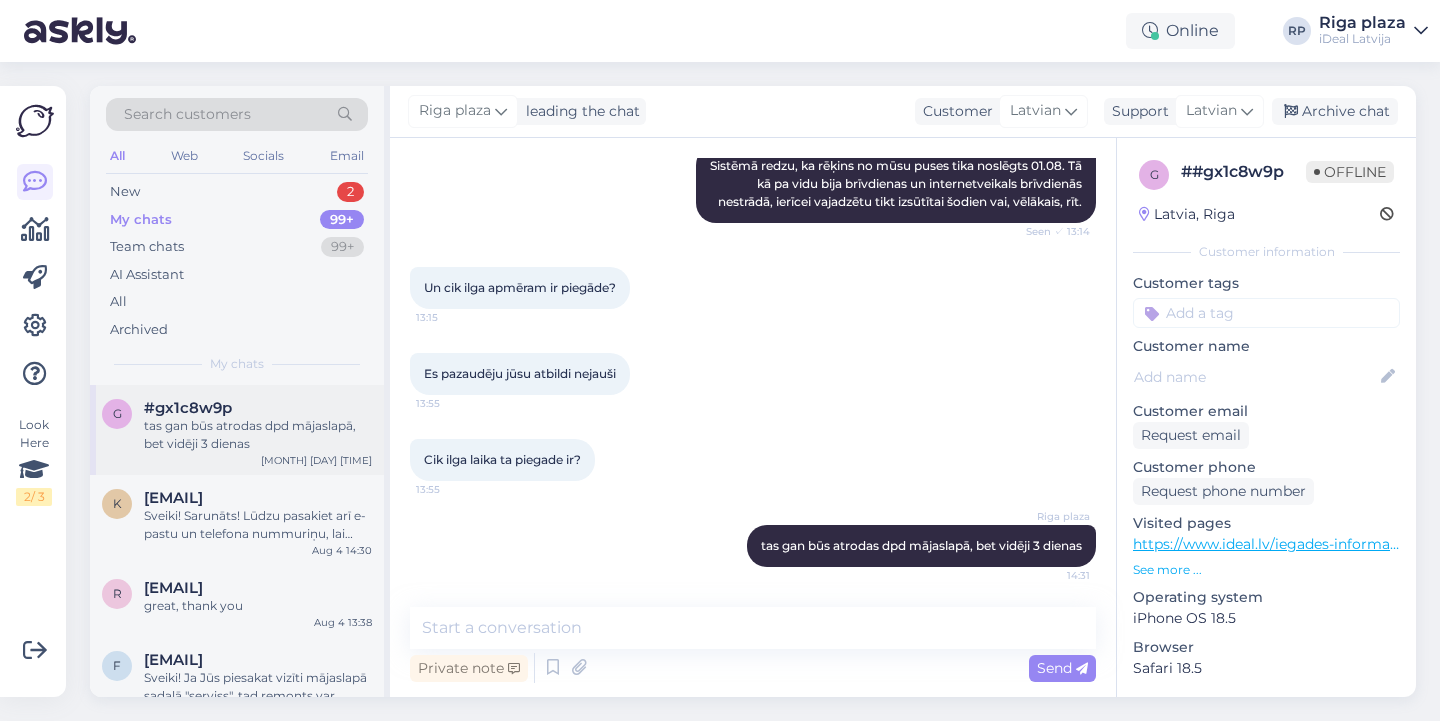 click on "#gx1c8w9p" at bounding box center (258, 408) 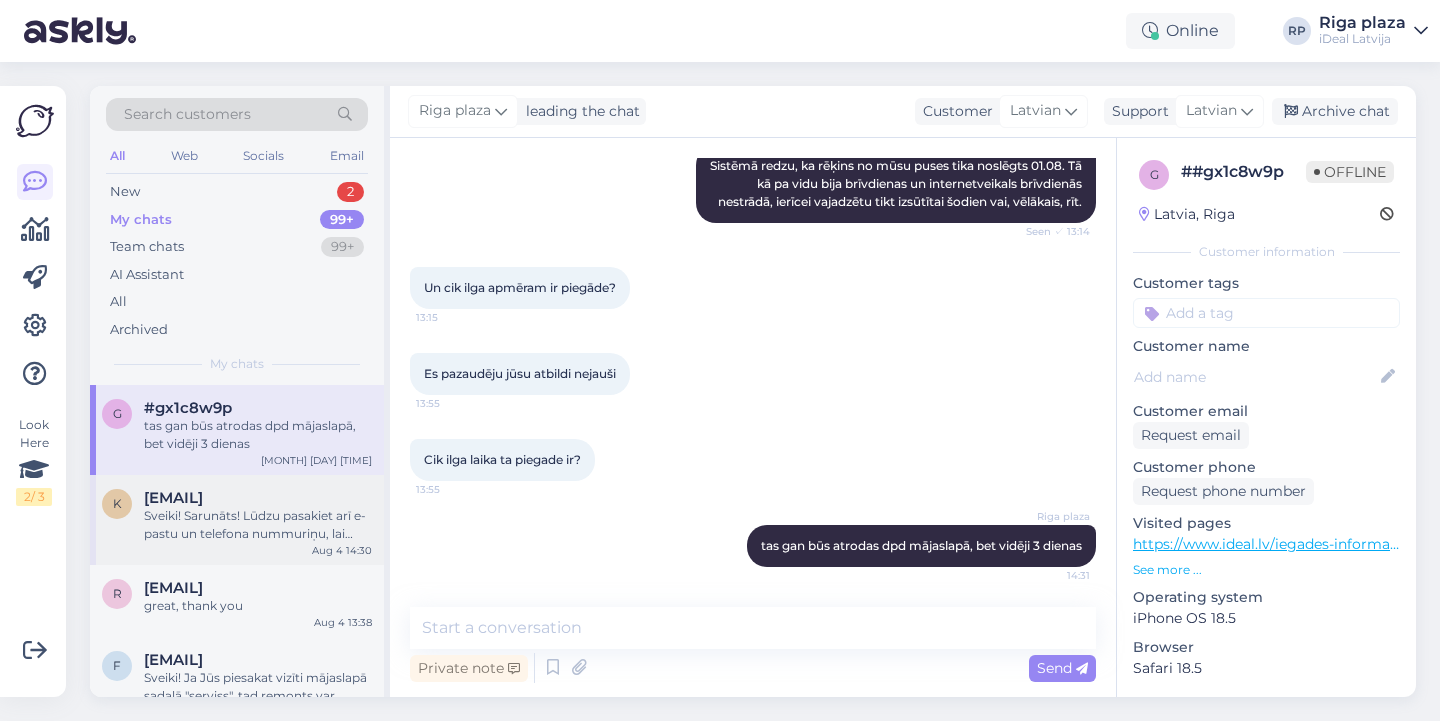 click on "Sveiki! Sarunāts! Lūdzu pasakiet arī e-pastu un telefona nummuriņu, lai varu izveidot rezervāciju" at bounding box center (258, 525) 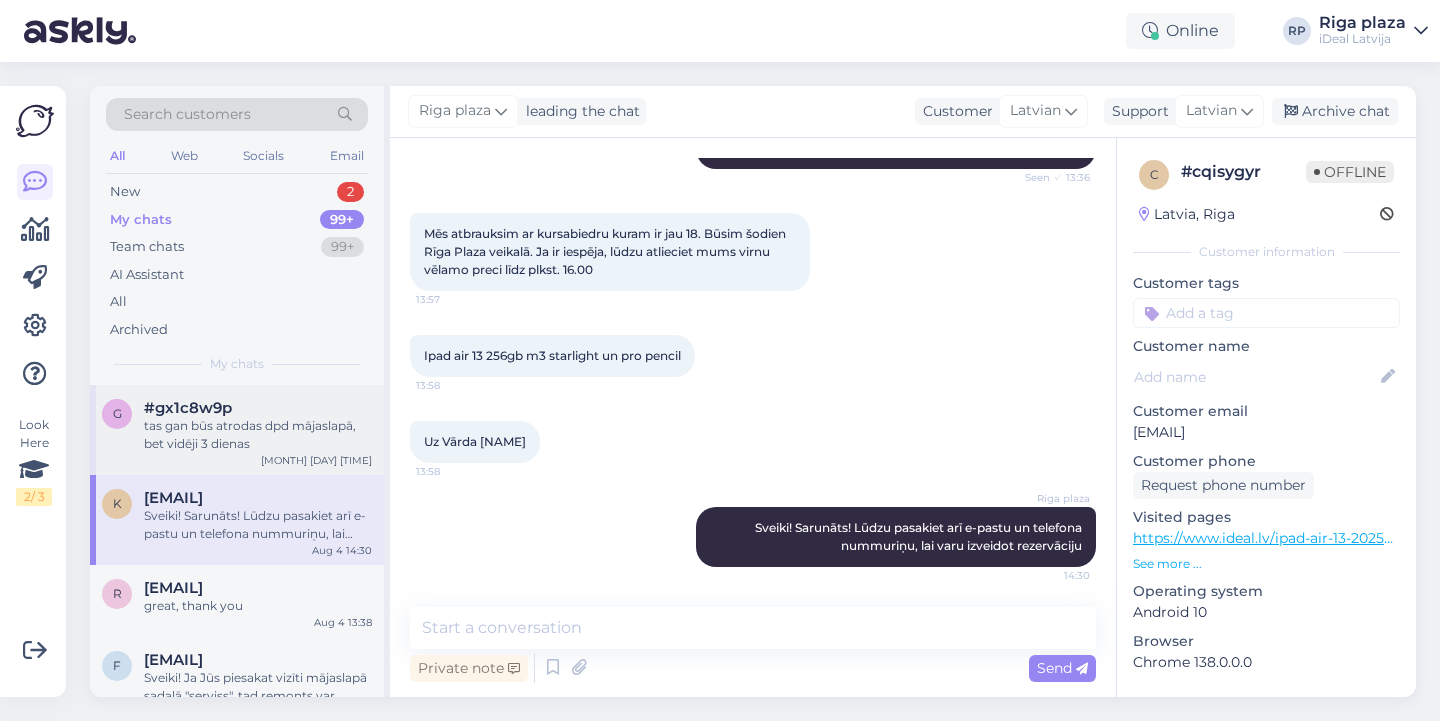 click on "g #xf9ncdjq tas gan būs atrodas dpd mājaslapā, bet vidēji 3 dienas [MONTH] [DAY] [TIME]" at bounding box center (237, 430) 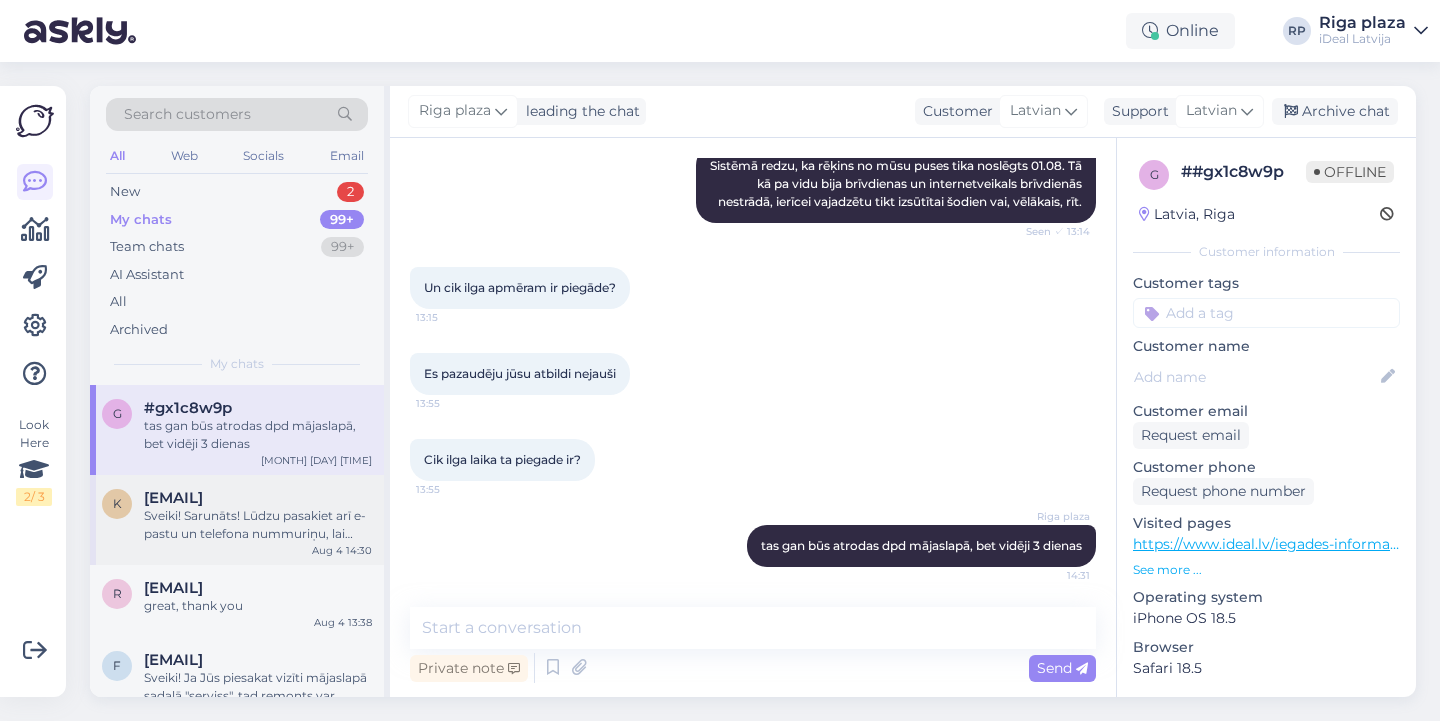 click on "Sveiki! Sarunāts! Lūdzu pasakiet arī e-pastu un telefona nummuriņu, lai varu izveidot rezervāciju" at bounding box center (258, 525) 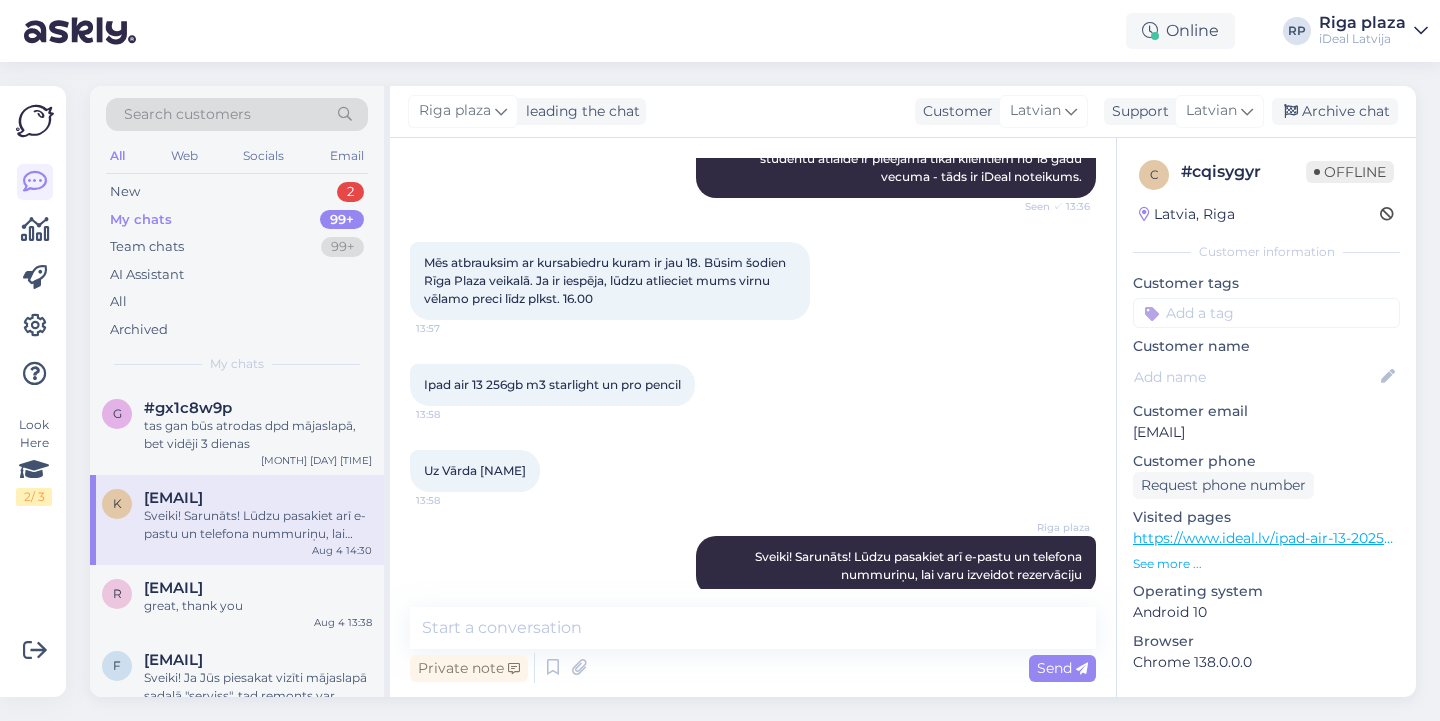 scroll, scrollTop: 873, scrollLeft: 0, axis: vertical 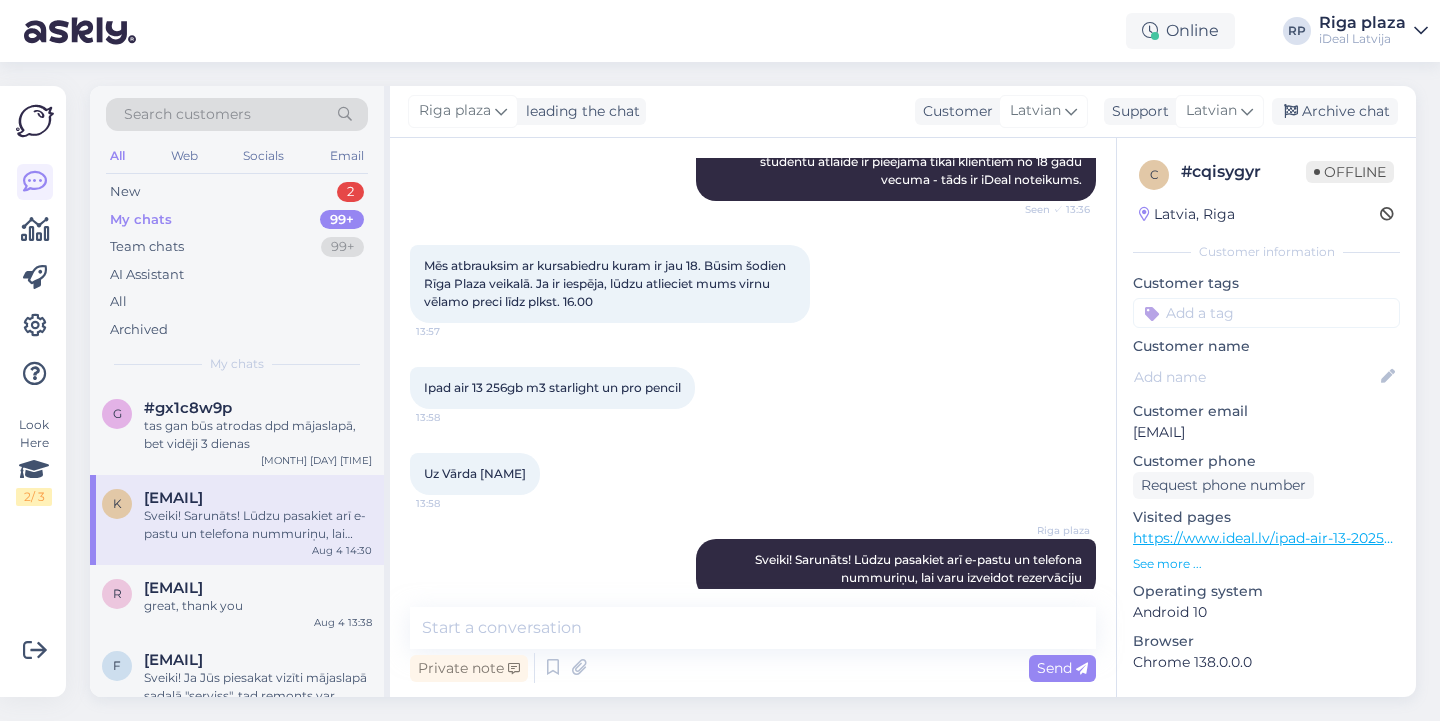 click on "Chat started Aug 4 2025 Labdien, parasti uz mācību gada sākumu Jums ir atlaide 10proc stundentiem. Mums interesē Ipad Air 13 256gb starlight. Vēlamies to nopirkt samaksājot uzreiz pilnu cenu. Sakiet vai varētu gaidīt kādas atlaides šim produktam? 10:54  Riga plaza Sveiki! Mums no 1.augusta ir 10% atlaide iPad un MacBook, papildus atlaides diemžēl šobrīd nav. Gaidīsim Jūs mūsu iDeal filiālē :) Seen ✓ 13:06  kurā filiālē būtu pieejams uzreiz Ipad Air 13 256bg M3 starlight krāsā? Kas nepieciešams lai iegādatos ar atlaidi un vai atlaidi var saņemt ari pērkot internetā? Mums interese iegadaties ari pro pildspalvu un vāciņu. 13:18  Riga plaza Šo ierīci varēsiet iegādāties iDeal Rīga Plaza veikalā. Būs nepieciešama derīga ISIC karte vai cita derīga studentu apliecība, un studentam jābūt vismaz 18 gadus vecam. Diemžēl studentu atlaidi nav iespējams saņemt, iepērkoties internetveikalā. Seen ✓ 13:24  Meitai ir 17 ar pus gadi. :O ISIC karte ir.  13:31  13:32  Send" at bounding box center (753, 417) 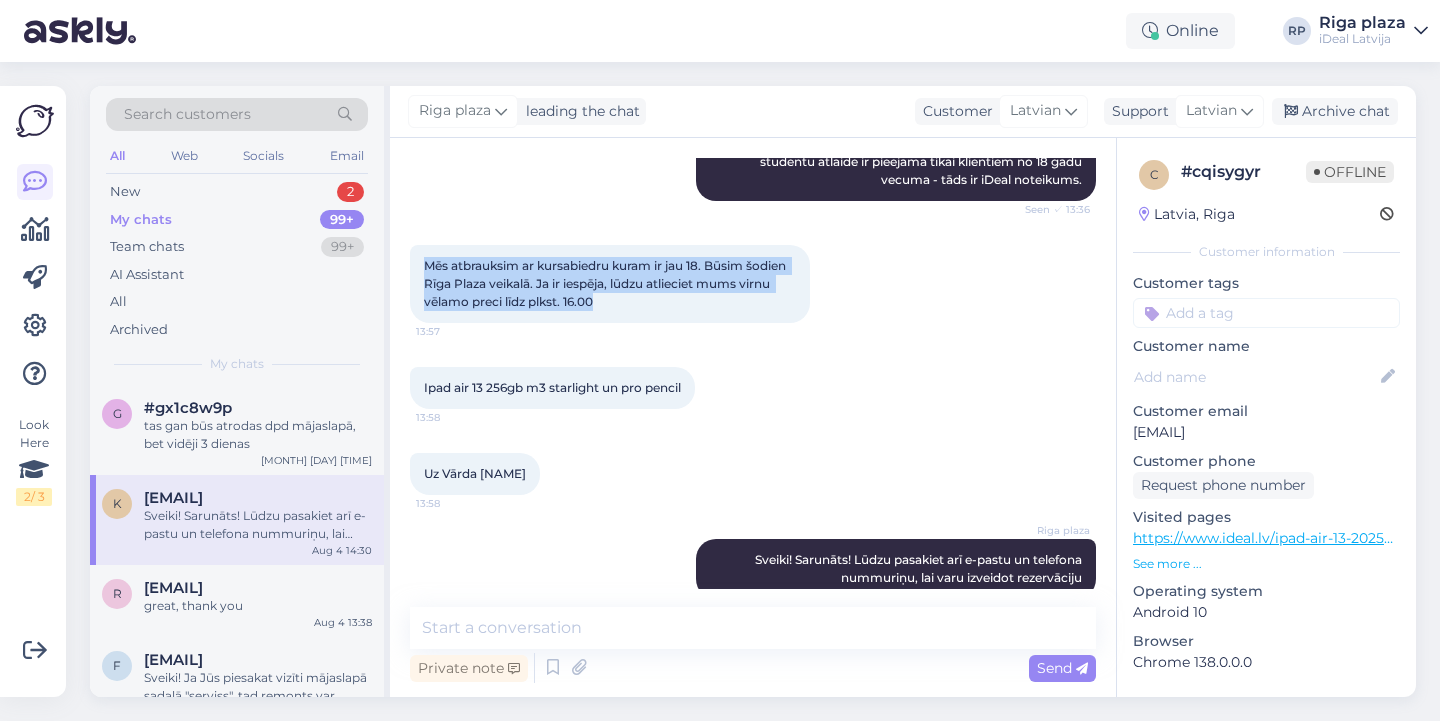 drag, startPoint x: 415, startPoint y: 253, endPoint x: 666, endPoint y: 316, distance: 258.7856 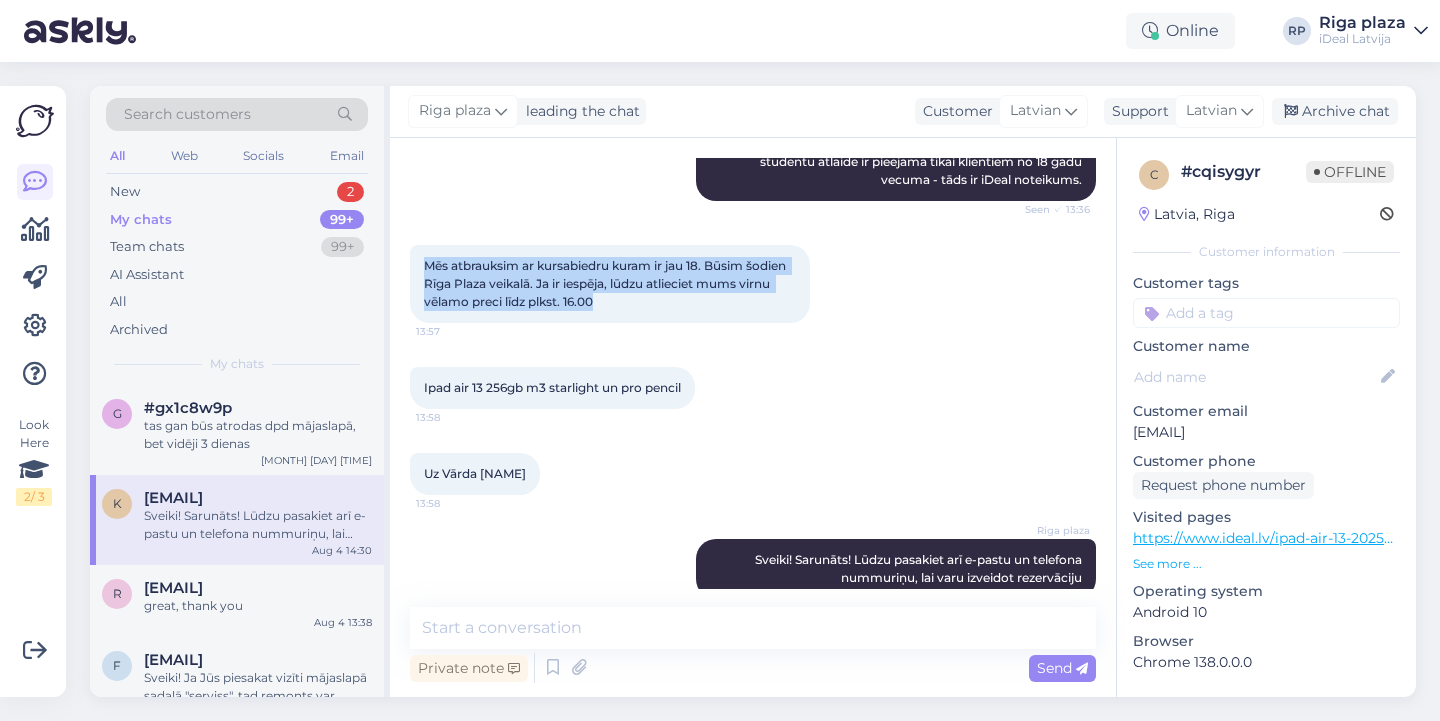 click on "Mēs atbrauksim ar kursabiedru kuram ir jau 18. Būsim šodien Rīga Plaza veikalā. Ja ir iespēja, lūdzu atlieciet mums virnu vēlamo preci līdz plkst. 16.00 [TIME]" at bounding box center [610, 284] 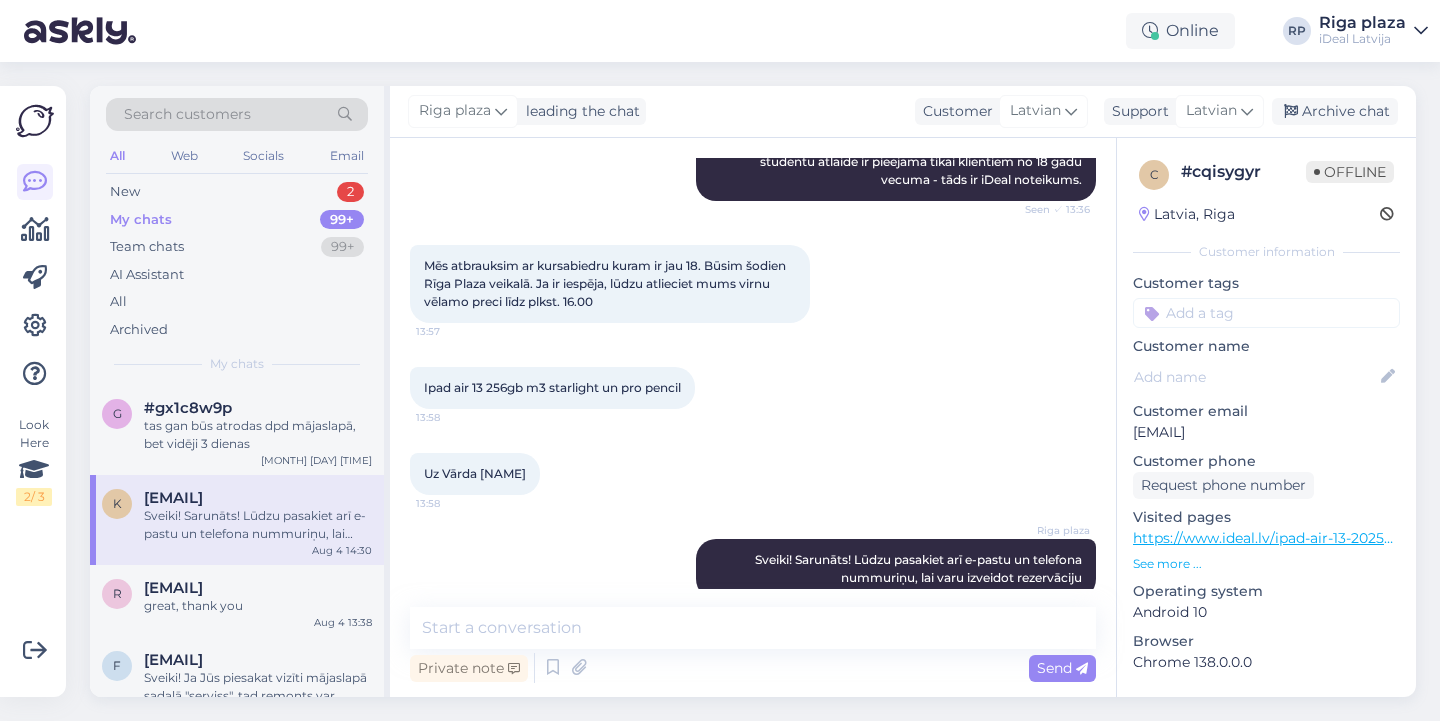 click on "Ipad air 13 256gb m3 starlight un pro pencil" at bounding box center (552, 387) 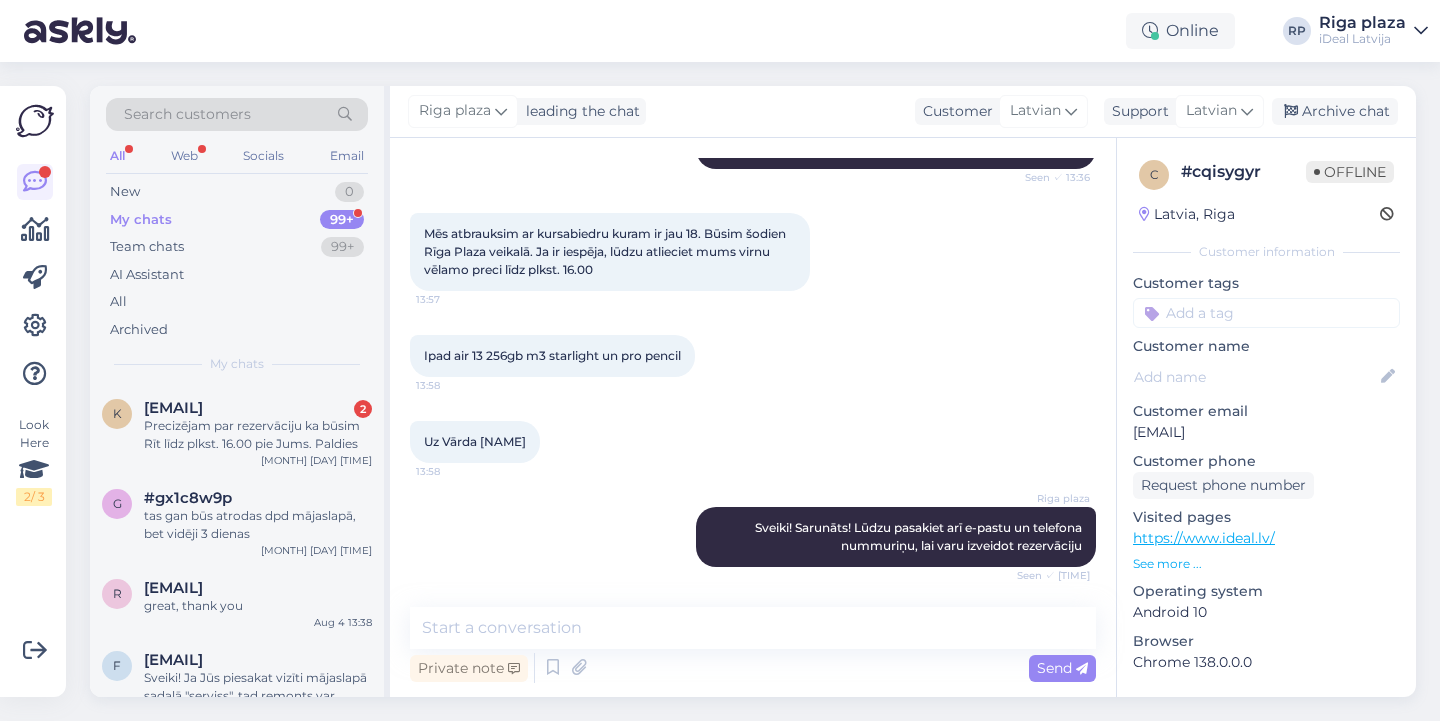 scroll, scrollTop: 1095, scrollLeft: 0, axis: vertical 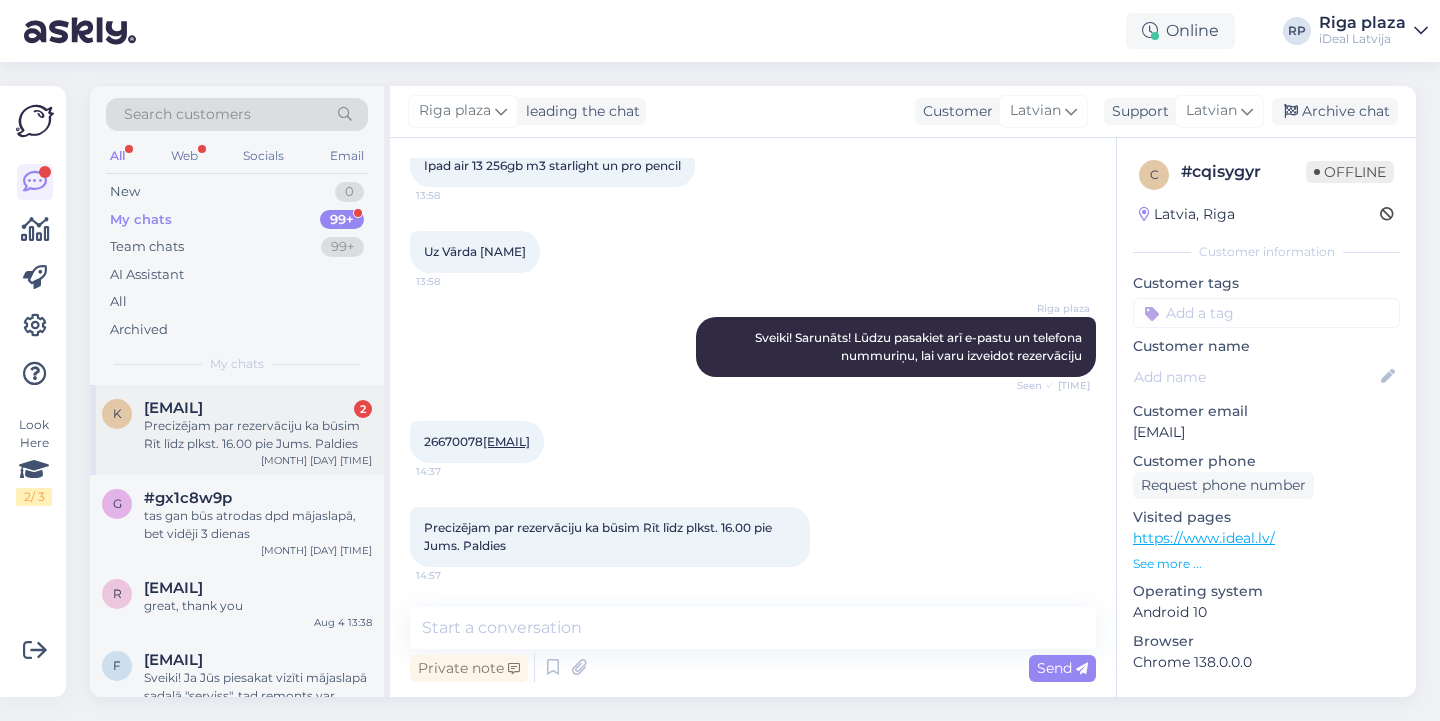 click on "[EMAIL]" at bounding box center [173, 408] 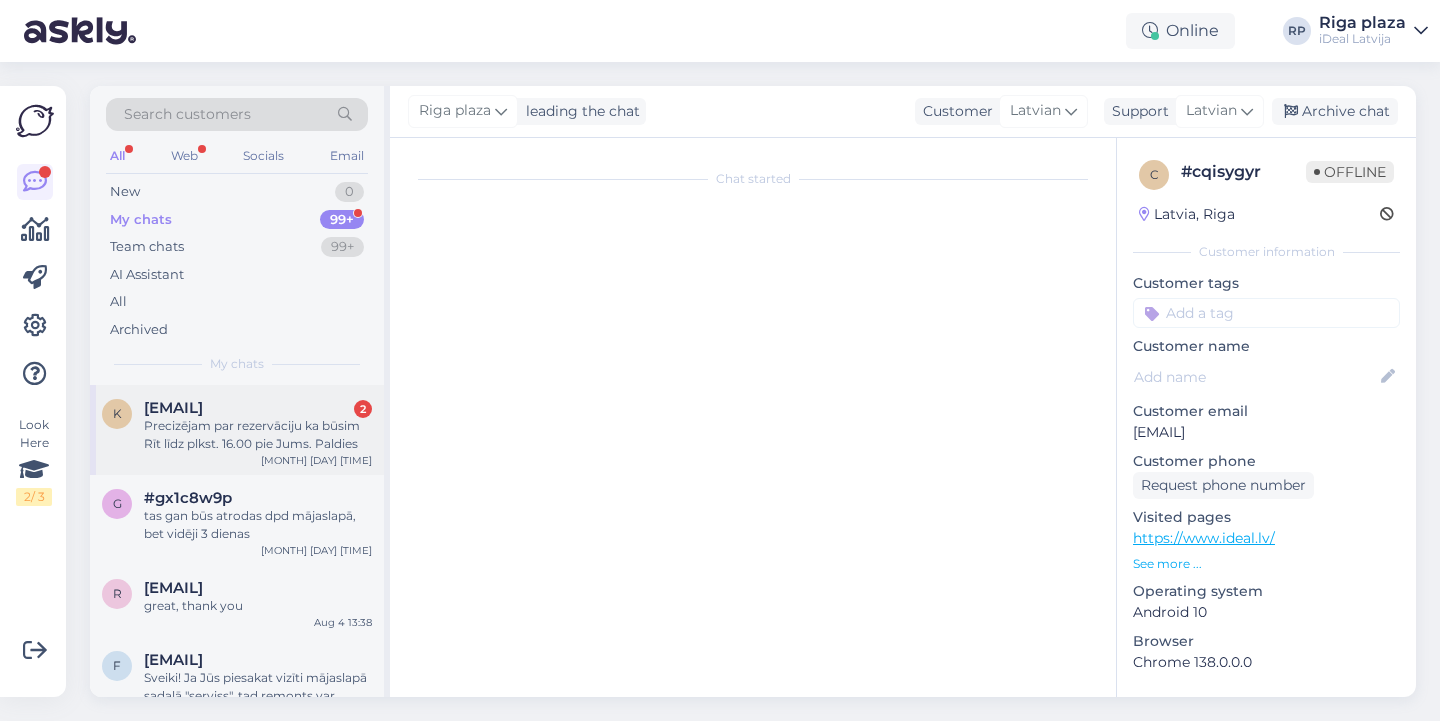 scroll, scrollTop: 1095, scrollLeft: 0, axis: vertical 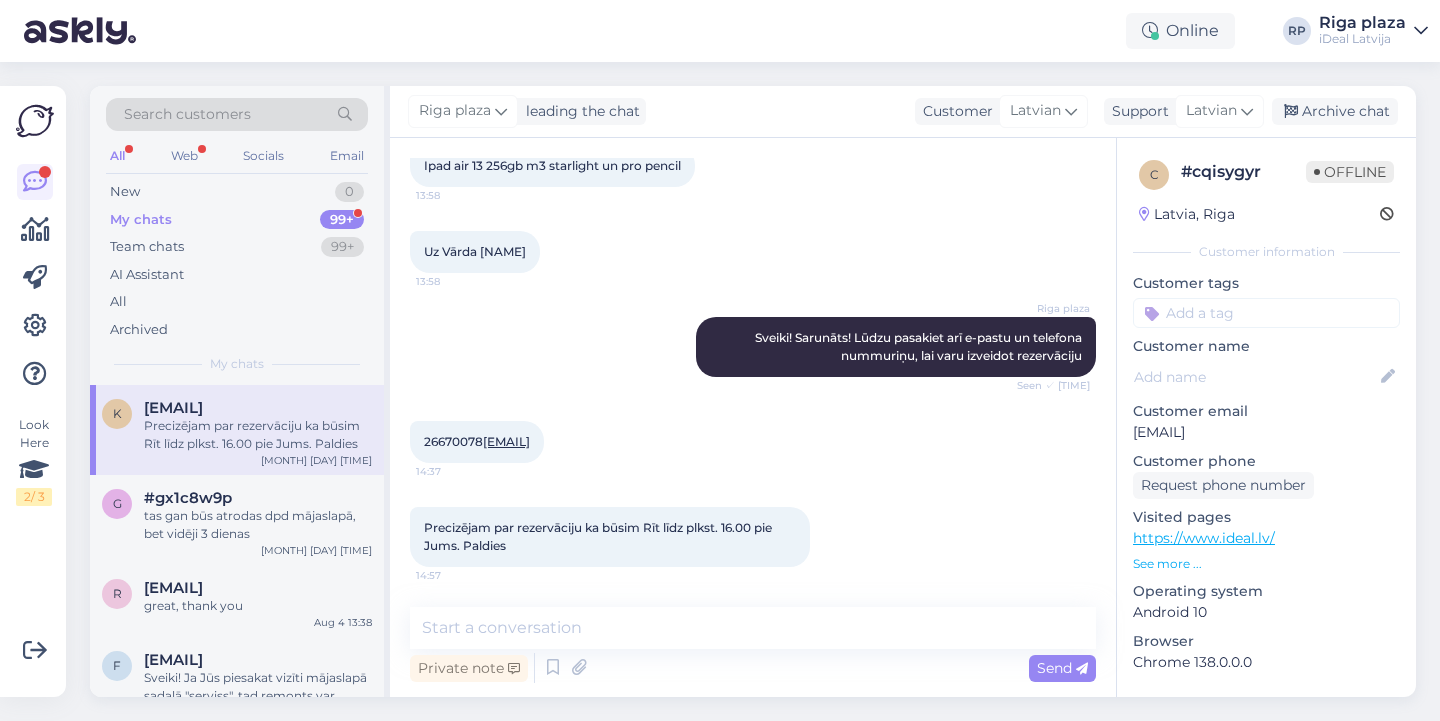 drag, startPoint x: 482, startPoint y: 247, endPoint x: 570, endPoint y: 252, distance: 88.14193 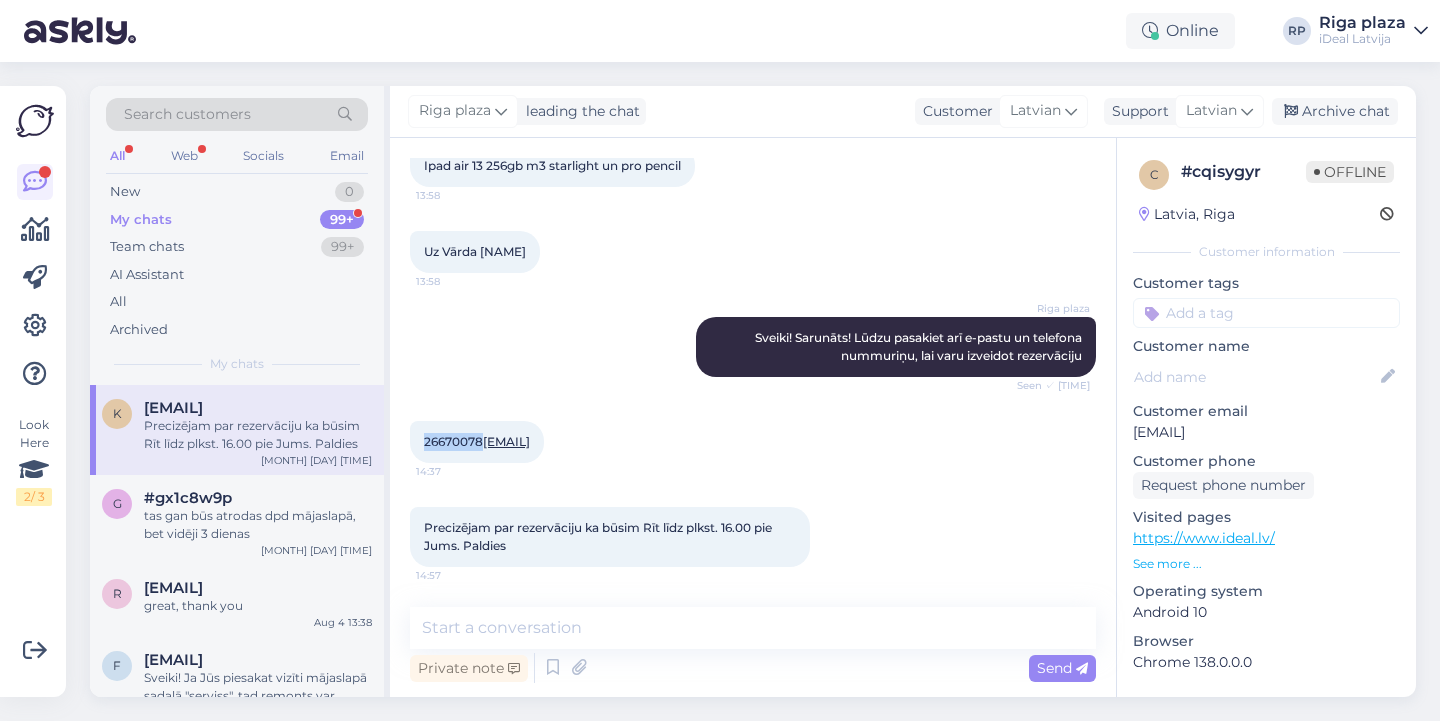 drag, startPoint x: 421, startPoint y: 446, endPoint x: 483, endPoint y: 442, distance: 62.1289 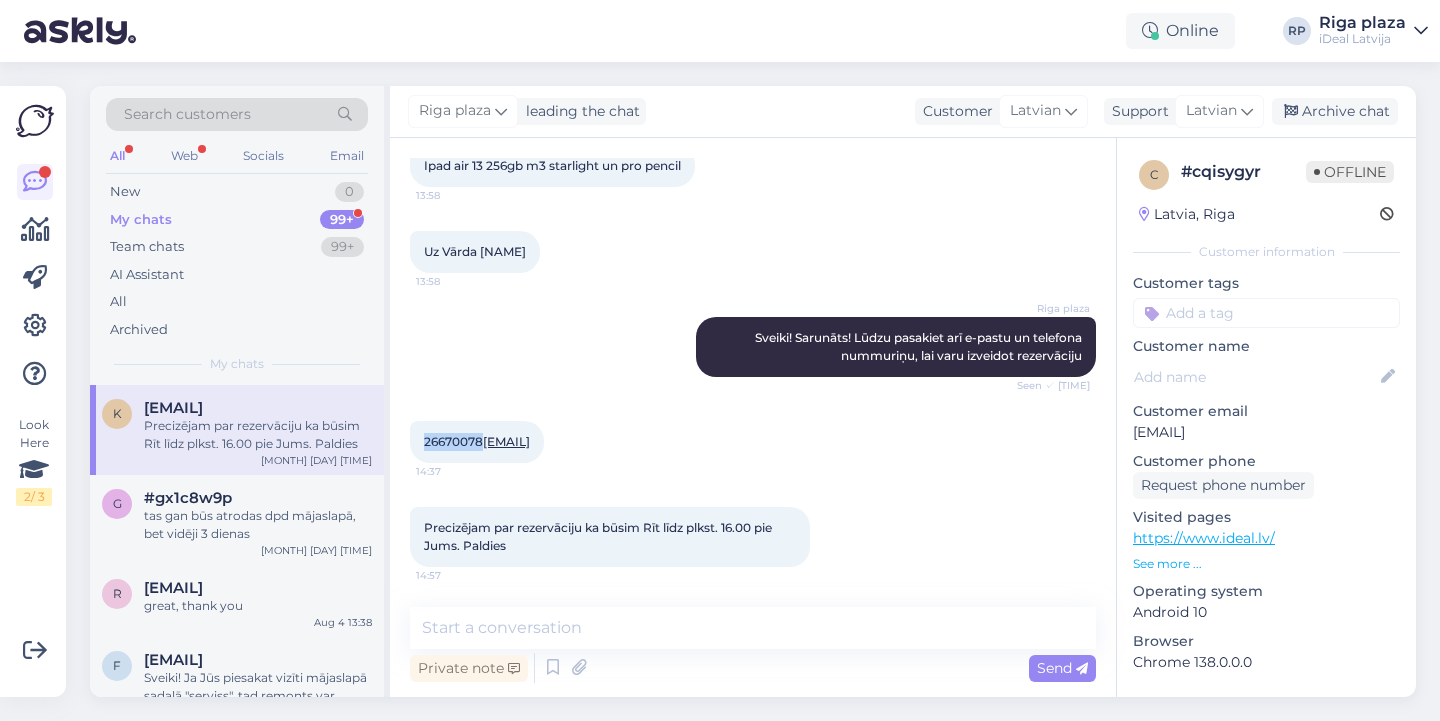 click on "[PHONE] [EMAIL] [TIME]" at bounding box center (477, 442) 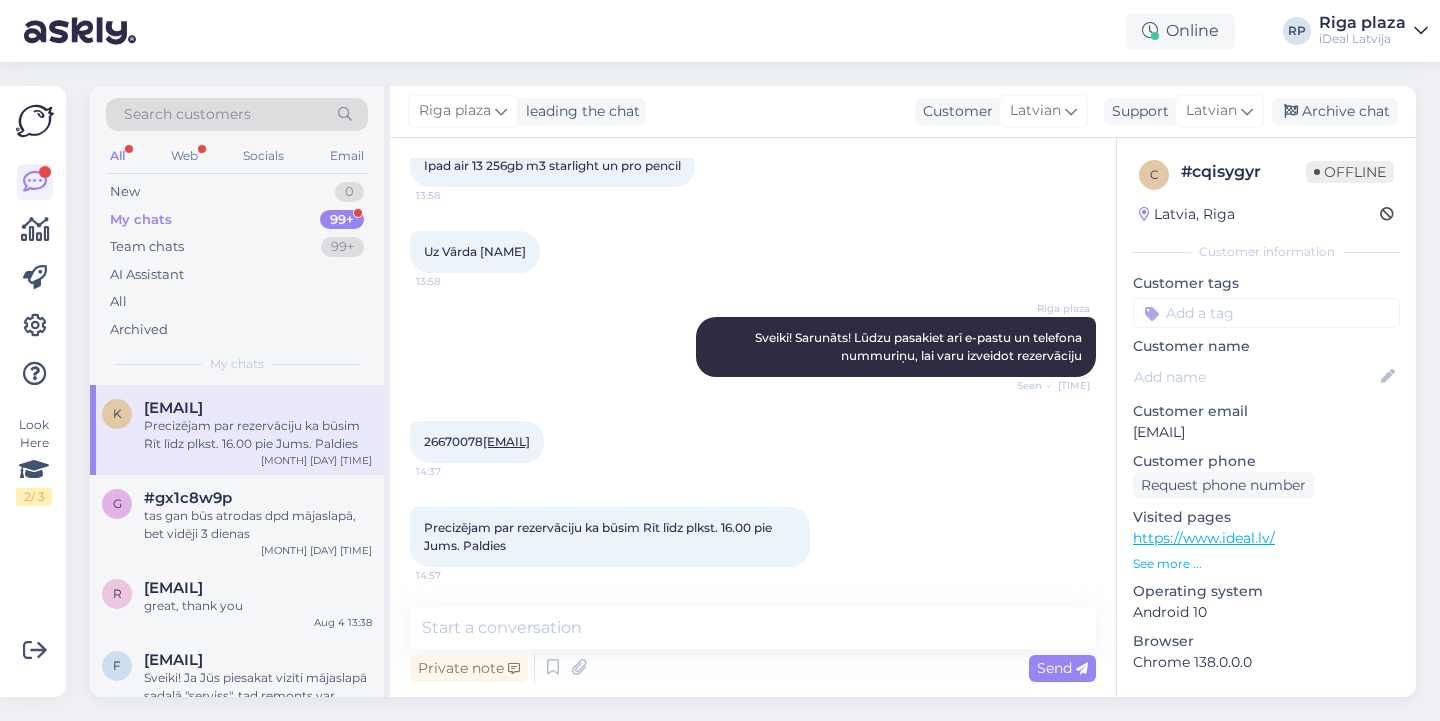 drag, startPoint x: 627, startPoint y: 446, endPoint x: 489, endPoint y: 444, distance: 138.0145 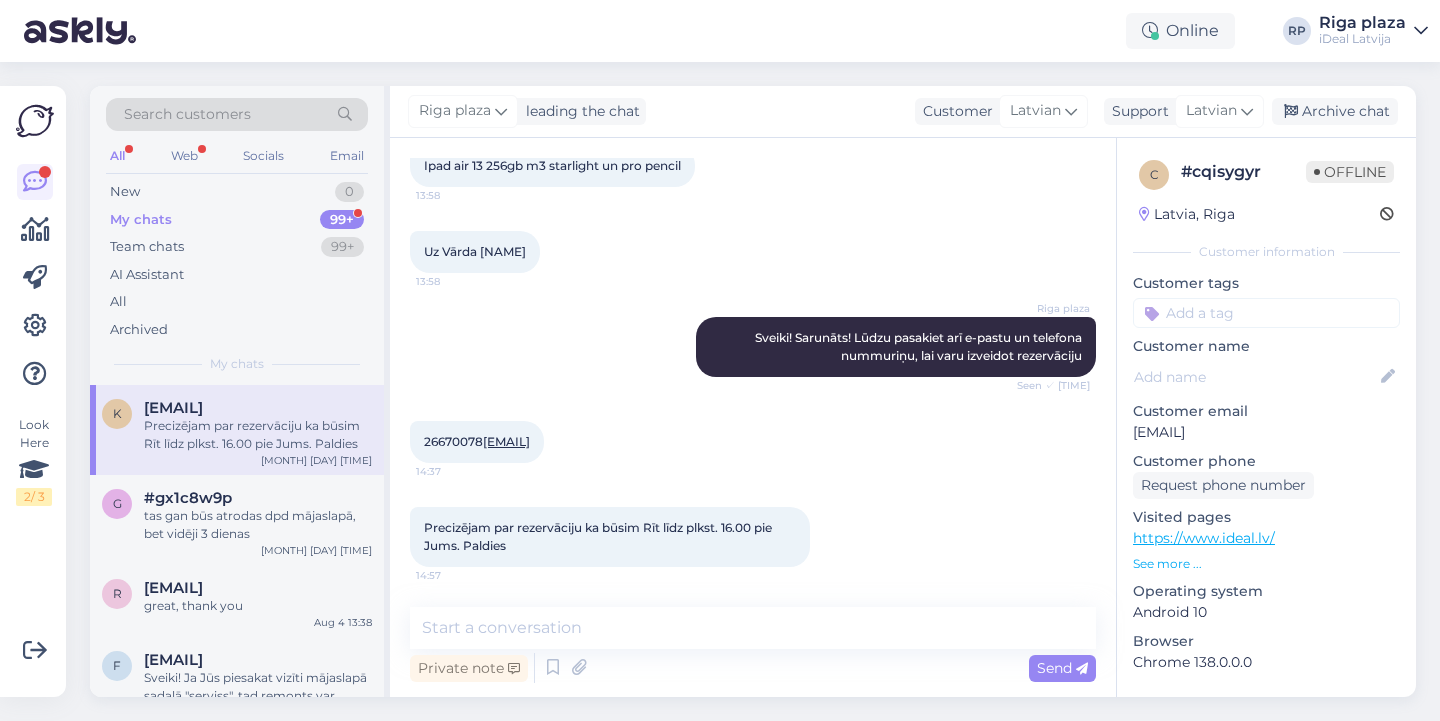 click on "[PHONE] [EMAIL] [TIME]" at bounding box center [477, 442] 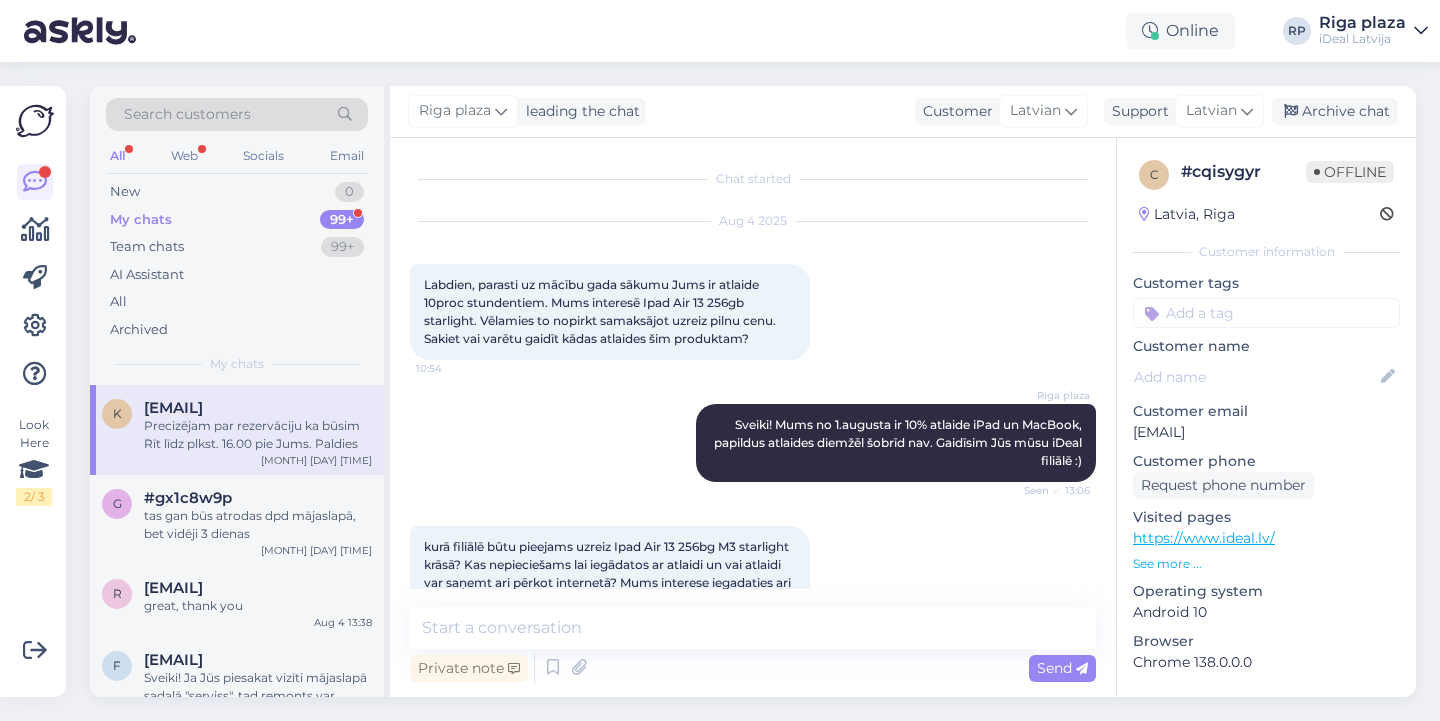 scroll, scrollTop: 148, scrollLeft: 0, axis: vertical 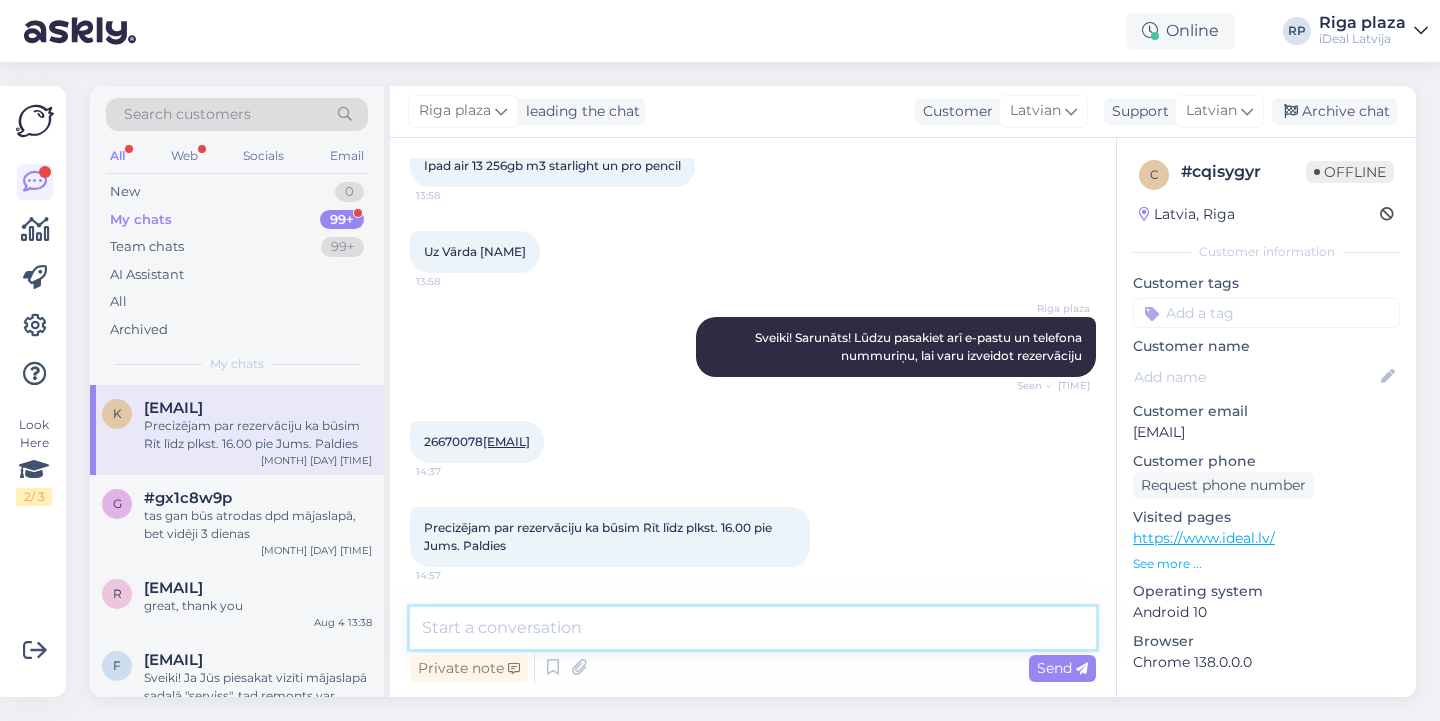 click at bounding box center [753, 628] 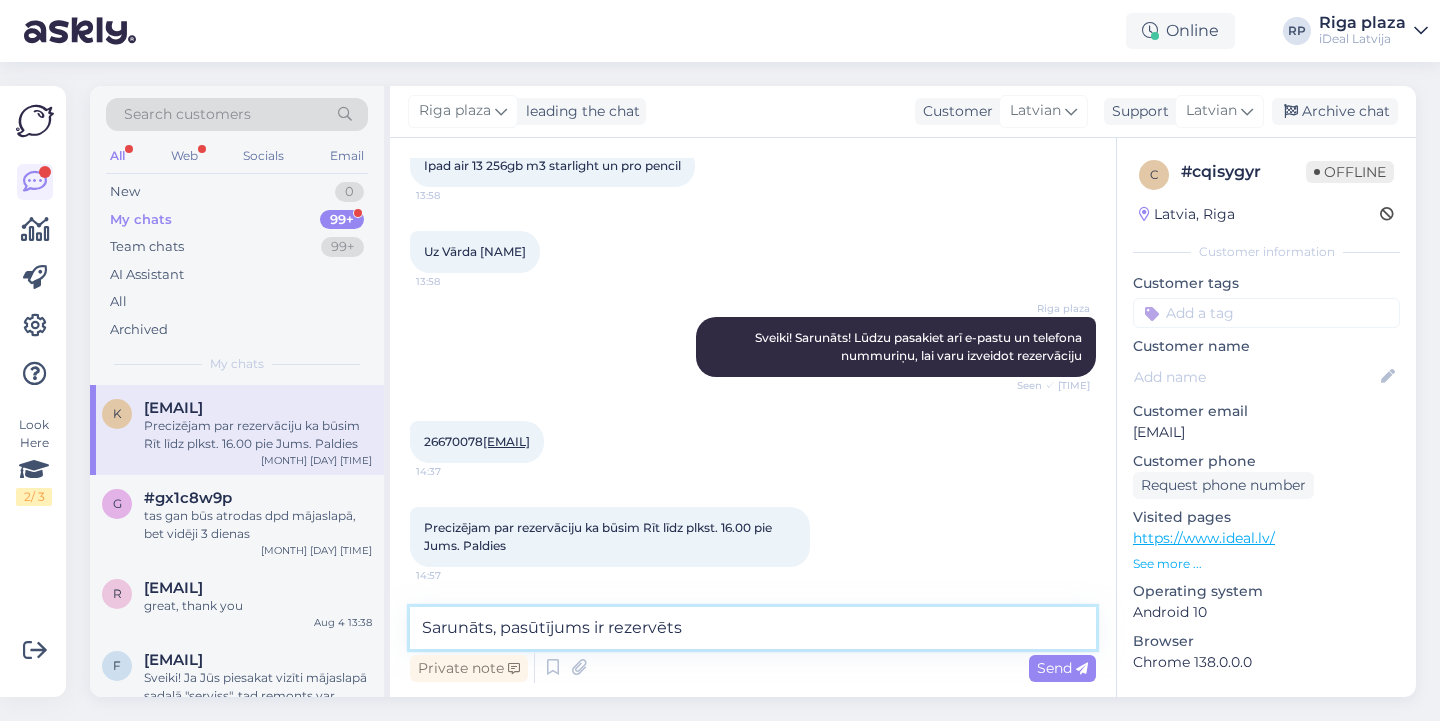 click on "Sarunāts, pasūtījums ir rezervēts" at bounding box center (753, 628) 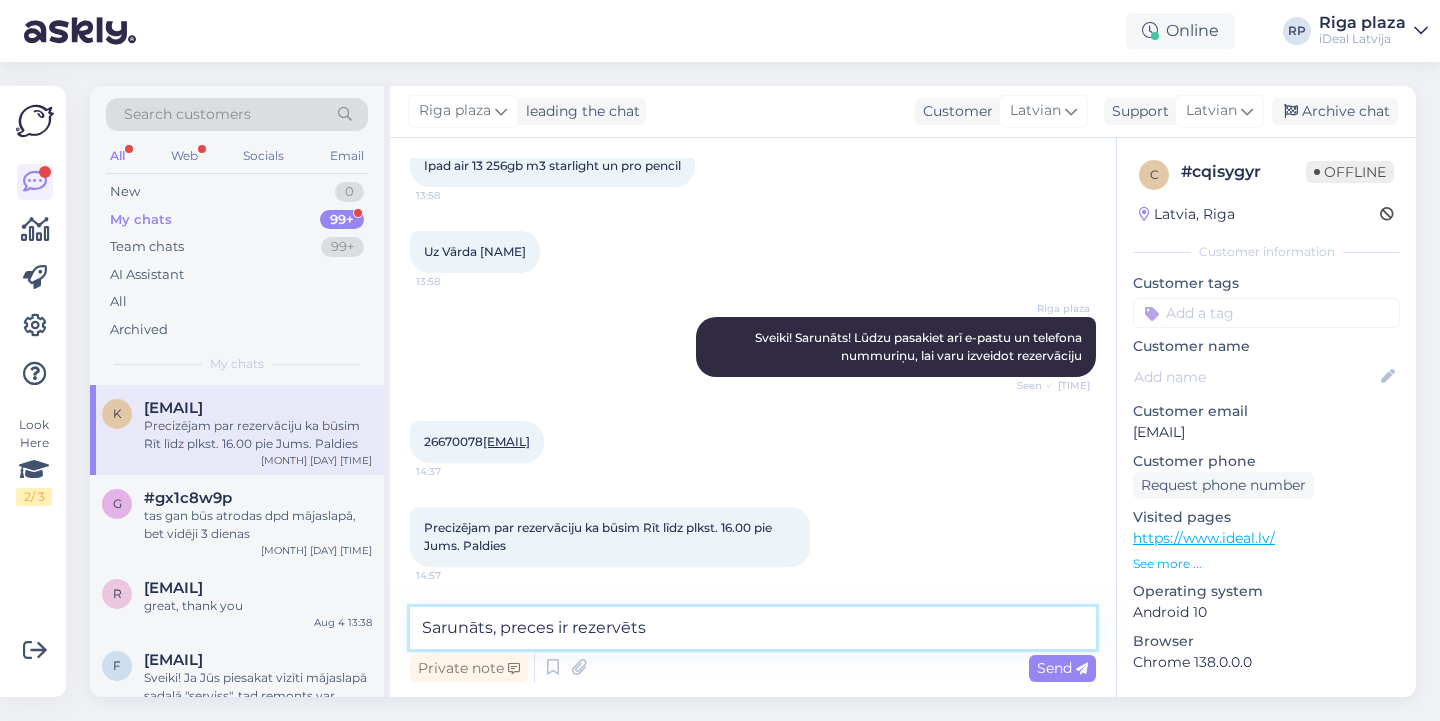 click on "Sarunāts, preces ir rezervēts" at bounding box center (753, 628) 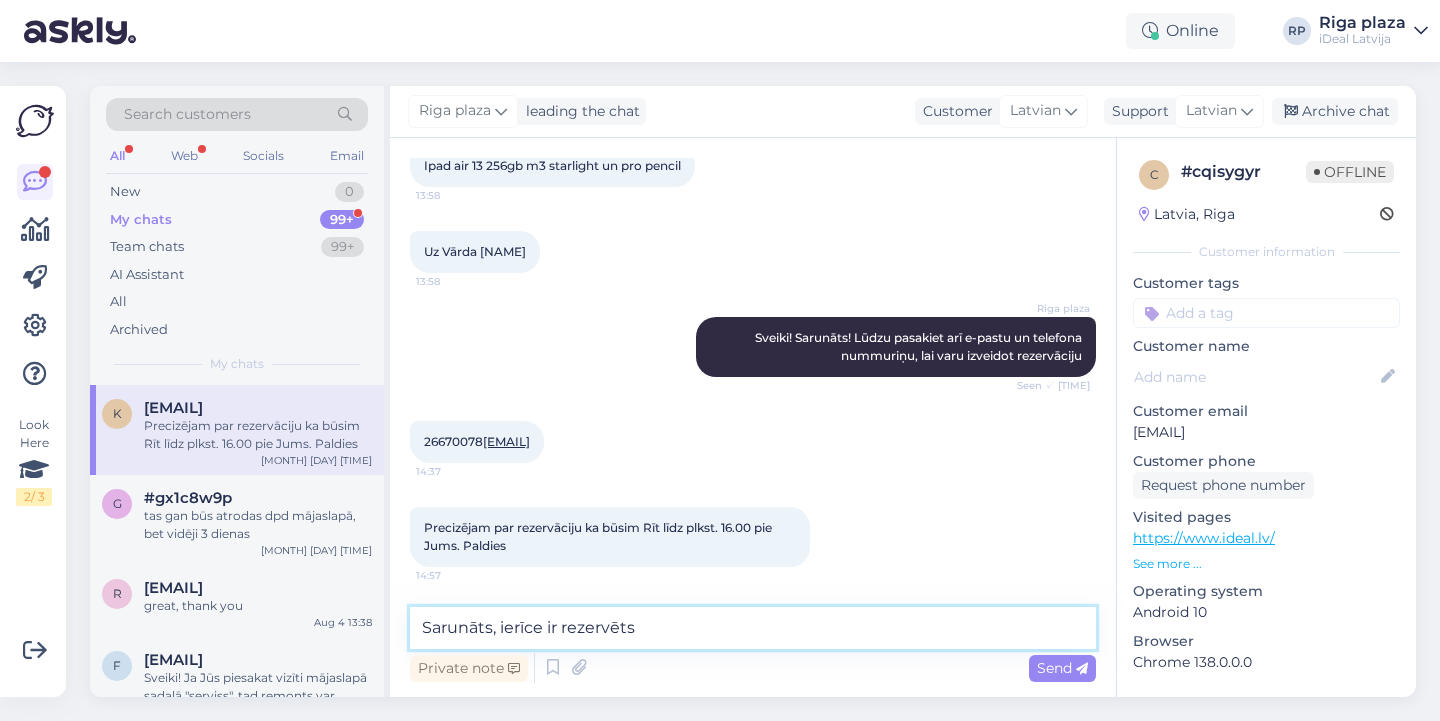 click on "Sarunāts, ierīce ir rezervēts" at bounding box center [753, 628] 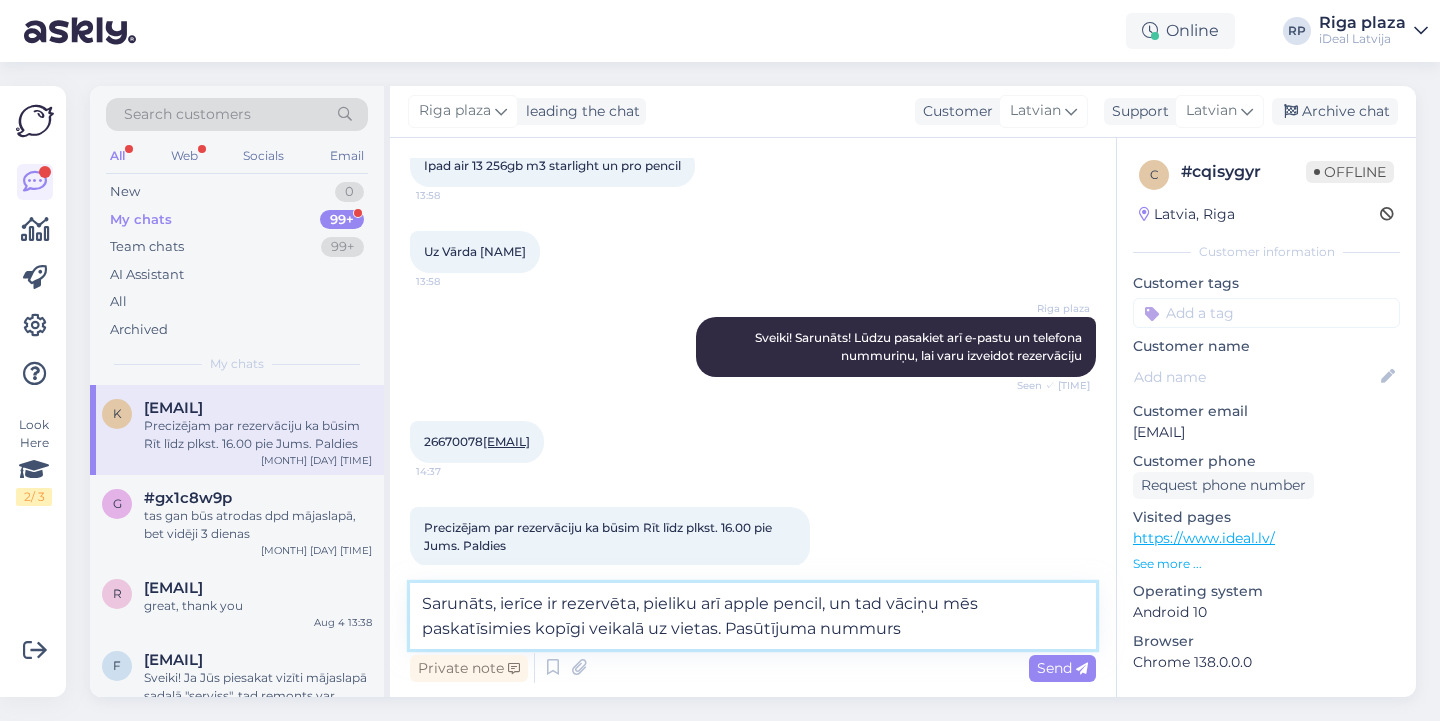 paste on "[NUMBER]" 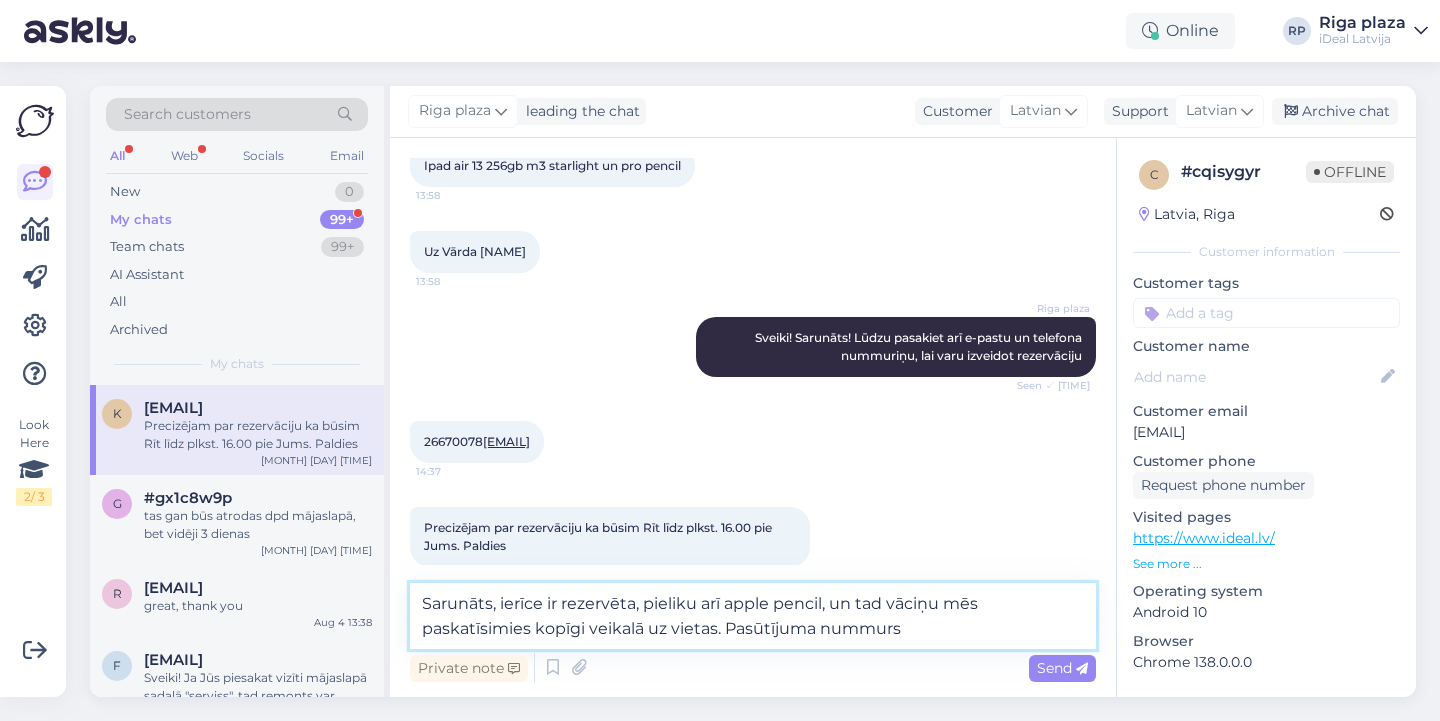 type on "Sarunāts, ierīce ir rezervēta, pieliku arī apple pencil, un tad vāciņu mēs paskatīsimies kopīgi veikalā uz vietas. Pasūtījuma numurs [NUMBER]" 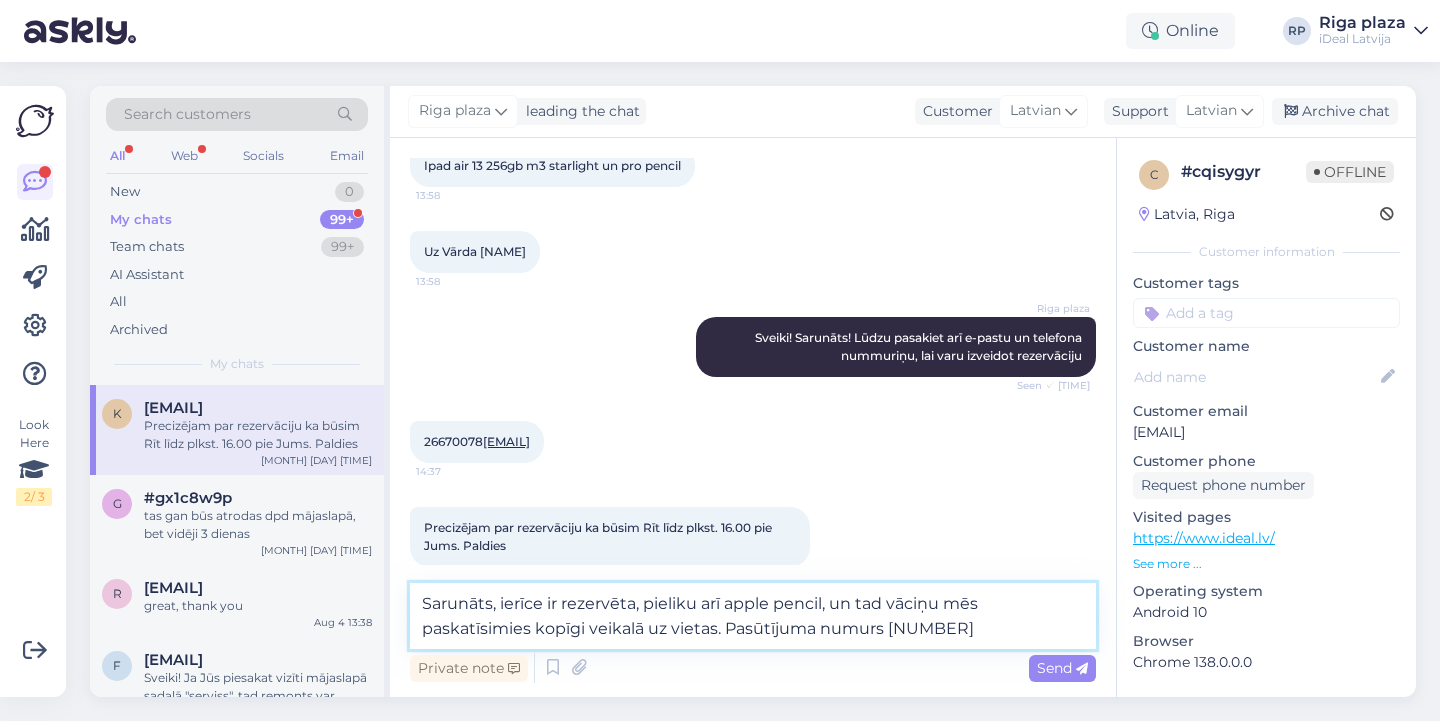 click on "Sarunāts, ierīce ir rezervēta, pieliku arī apple pencil, un tad vāciņu mēs paskatīsimies kopīgi veikalā uz vietas. Pasūtījuma numurs [NUMBER]" at bounding box center [753, 616] 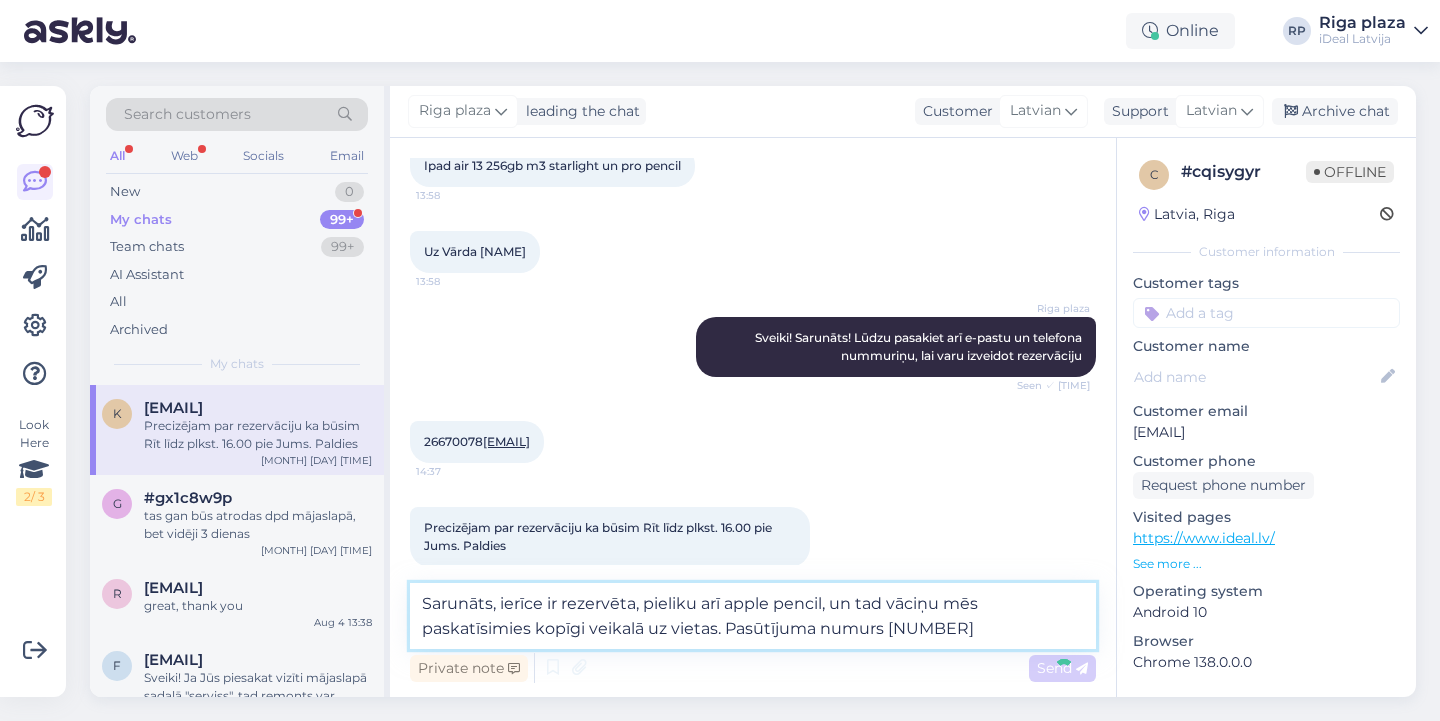type 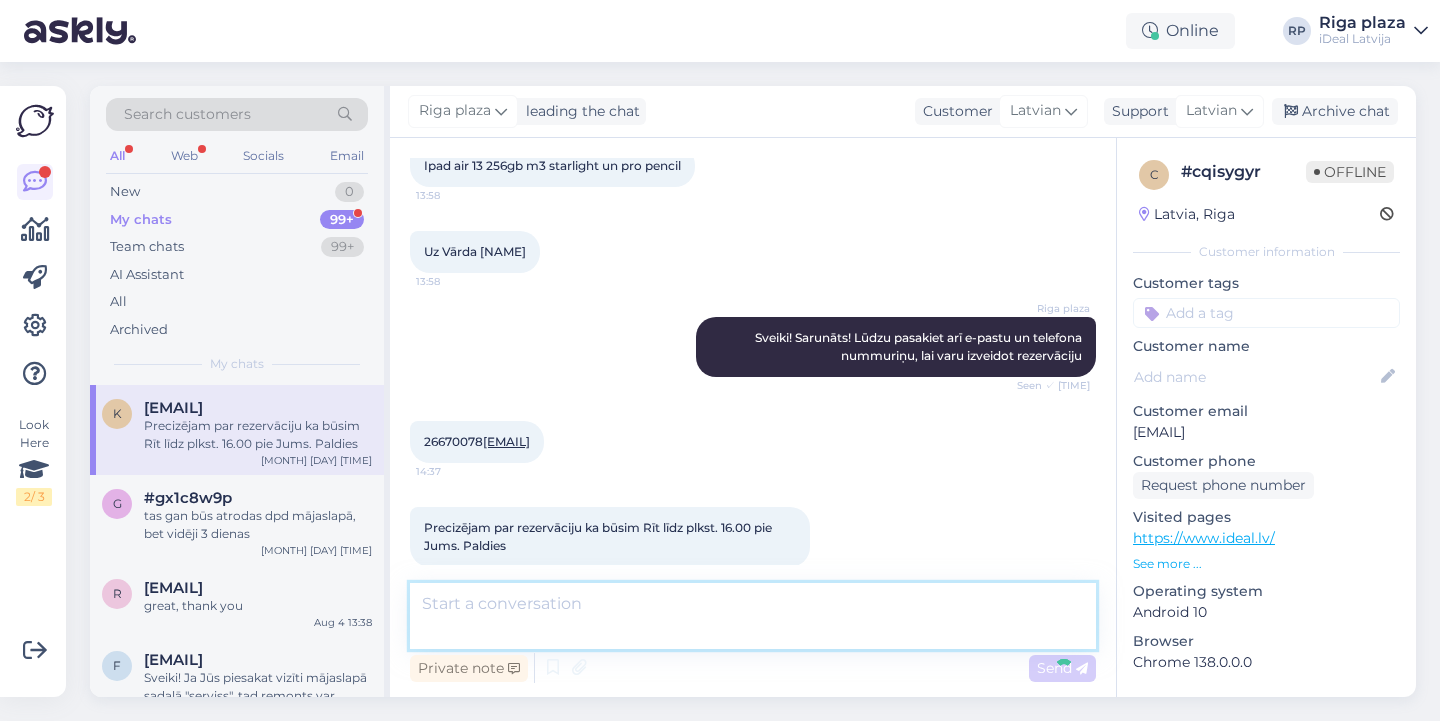 scroll, scrollTop: 1217, scrollLeft: 0, axis: vertical 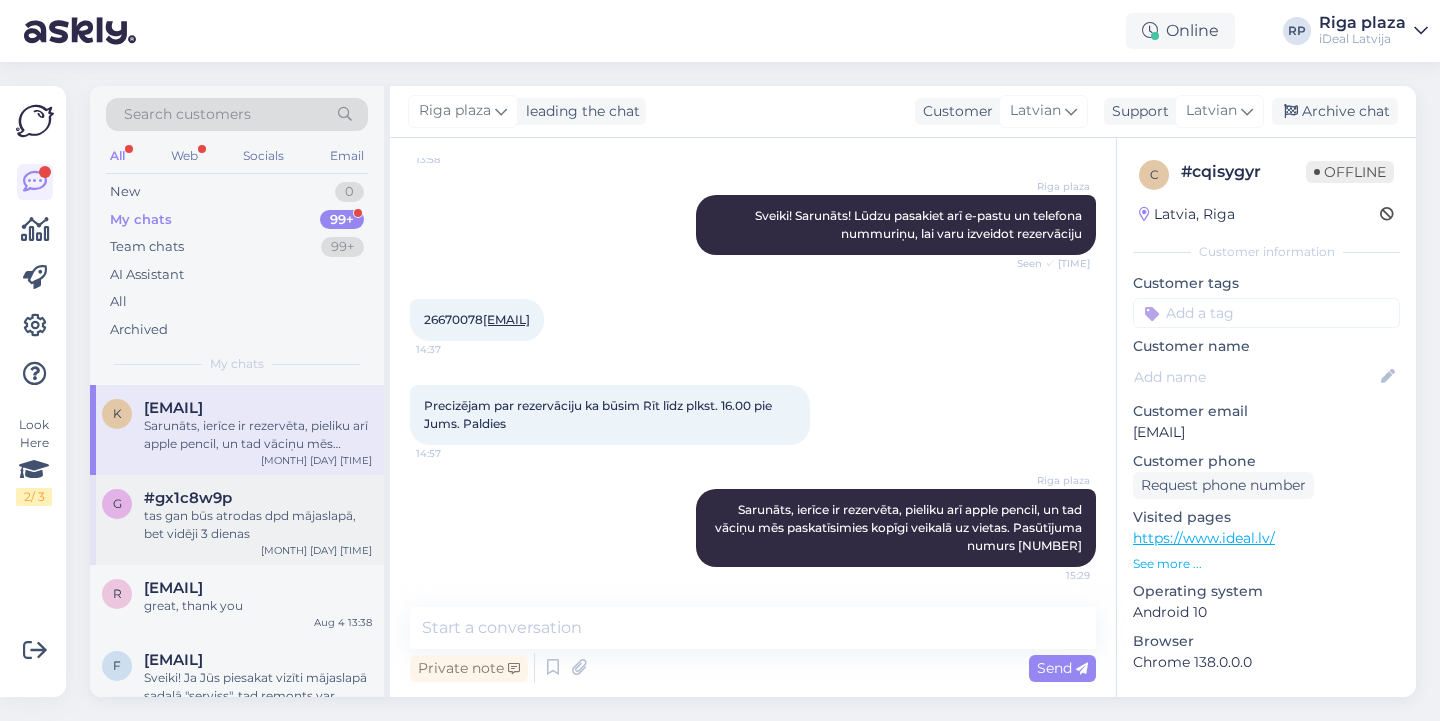 click on "tas gan būs atrodas dpd mājaslapā, bet vidēji 3 dienas" at bounding box center (258, 525) 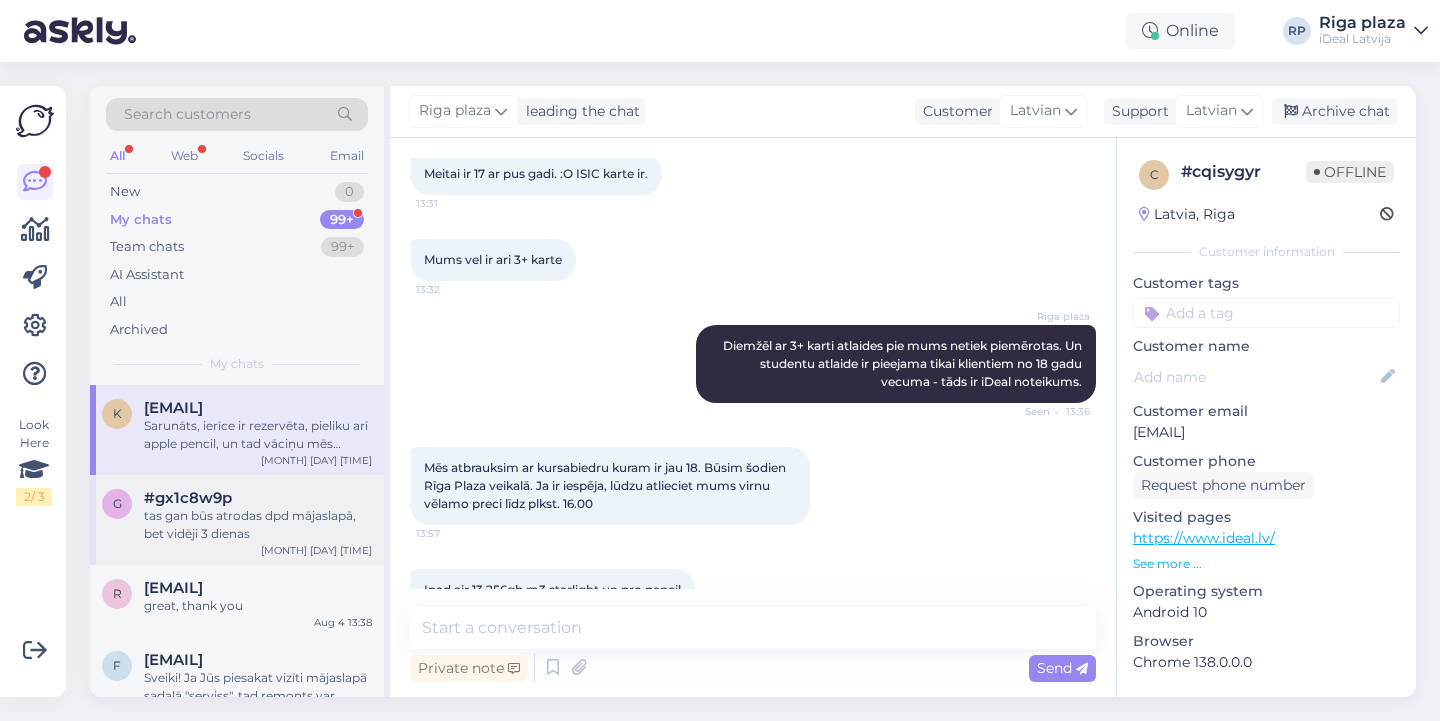 click on "tas gan būs atrodas dpd mājaslapā, bet vidēji 3 dienas" at bounding box center (258, 525) 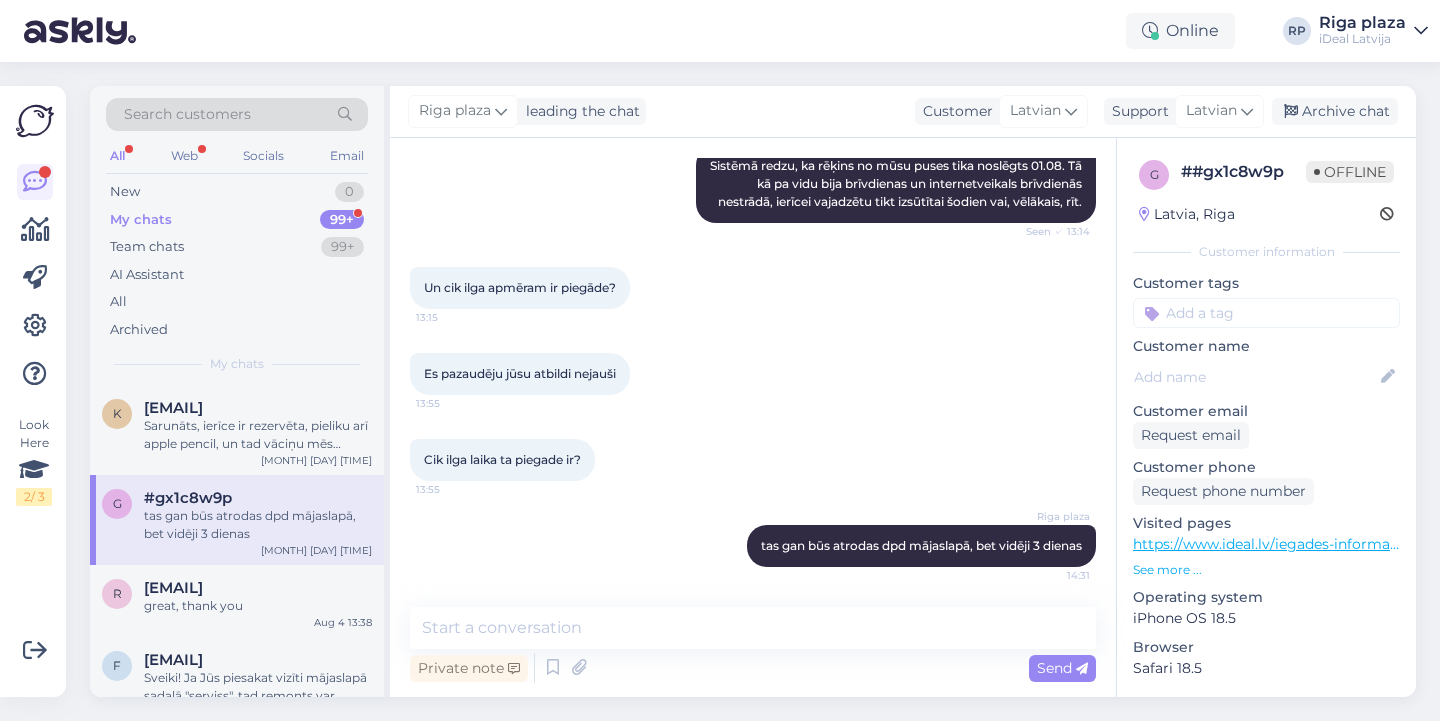 scroll, scrollTop: 671, scrollLeft: 0, axis: vertical 